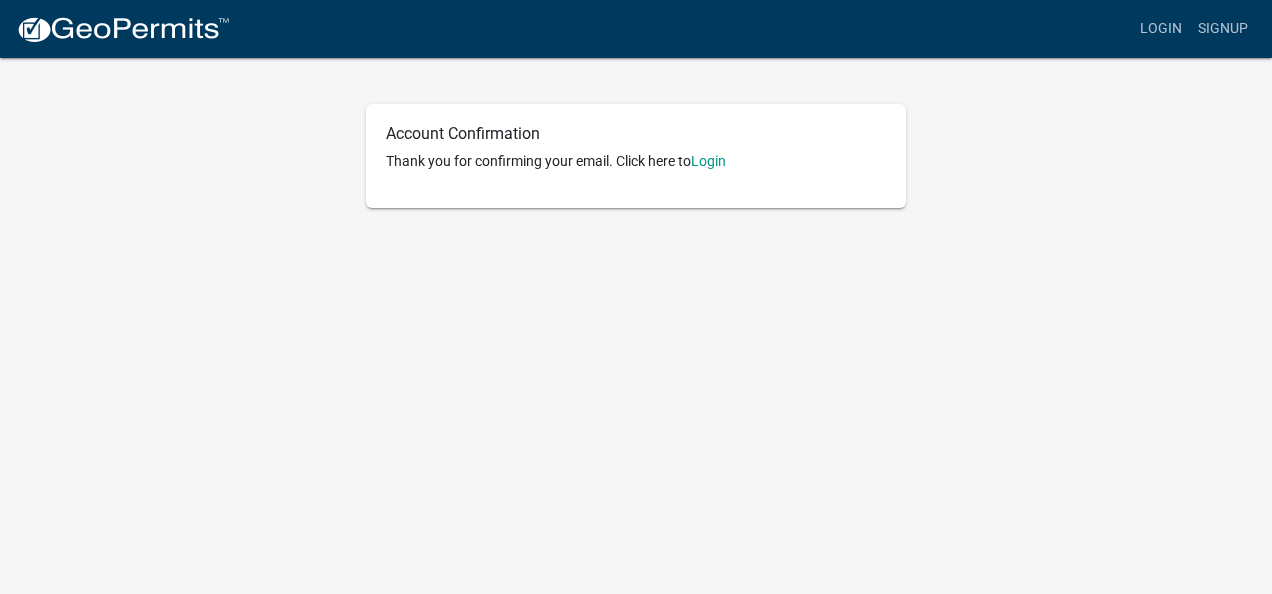 scroll, scrollTop: 0, scrollLeft: 0, axis: both 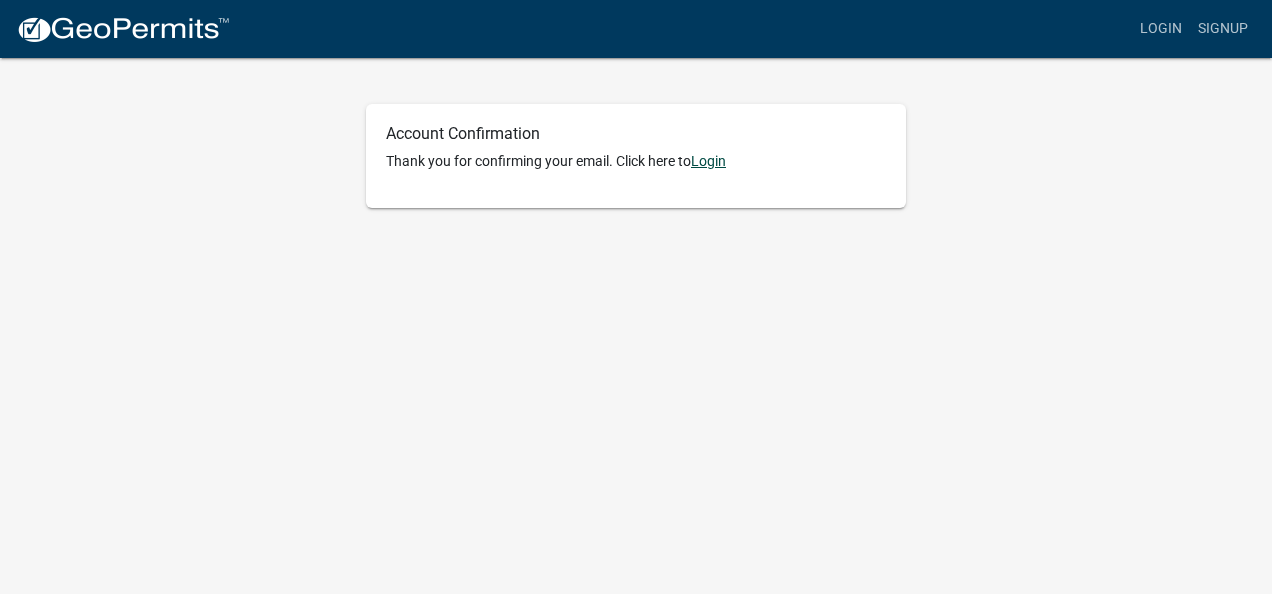 click on "Login" 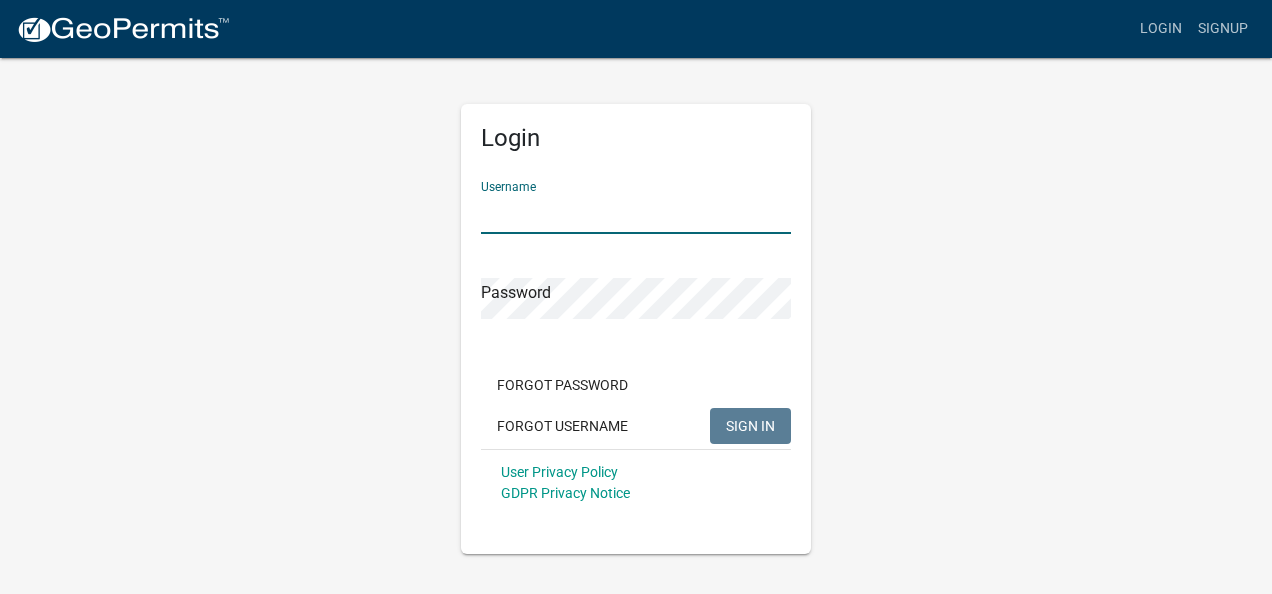 click on "Username" at bounding box center [636, 213] 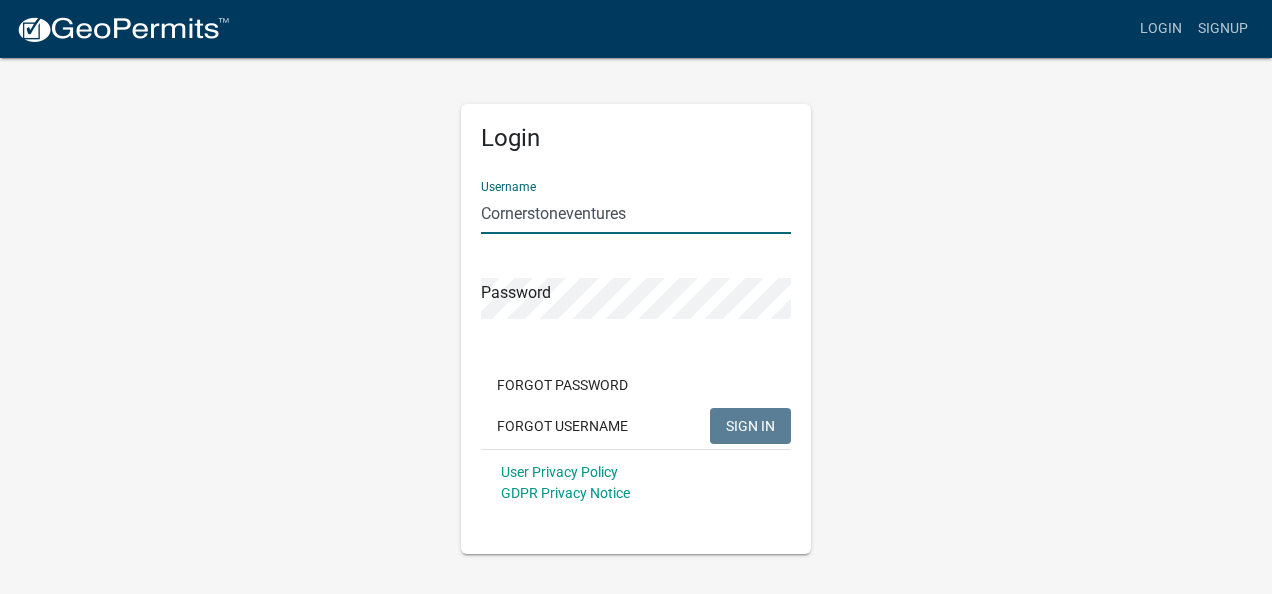 type on "Cornerstoneventures" 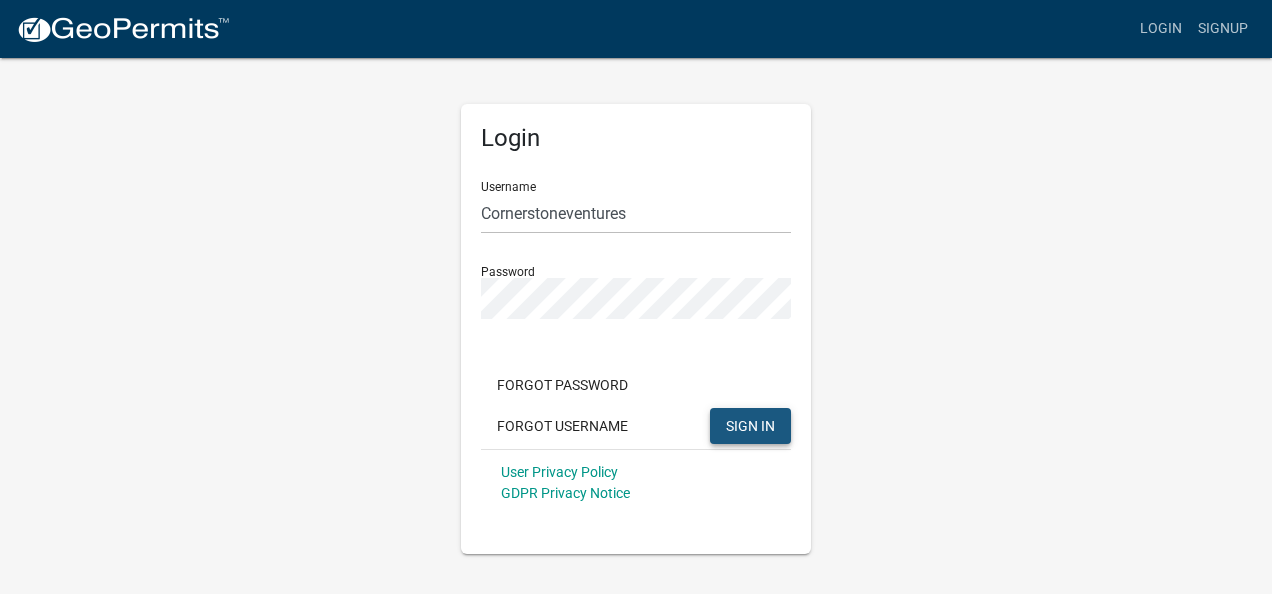 click on "SIGN IN" 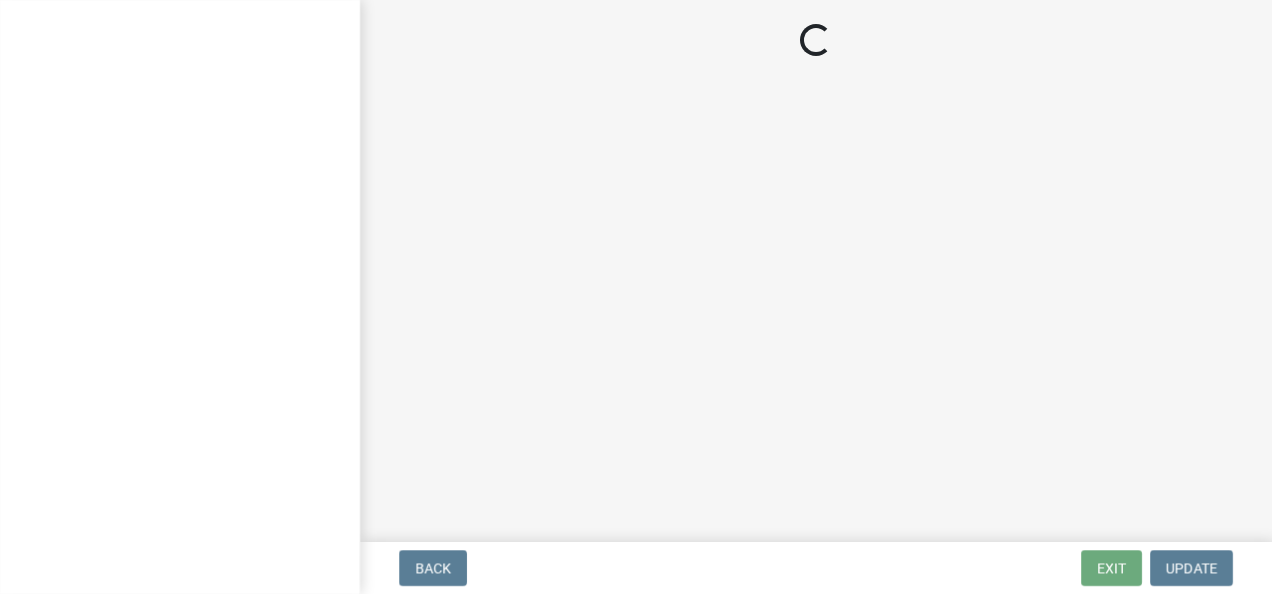 scroll, scrollTop: 0, scrollLeft: 0, axis: both 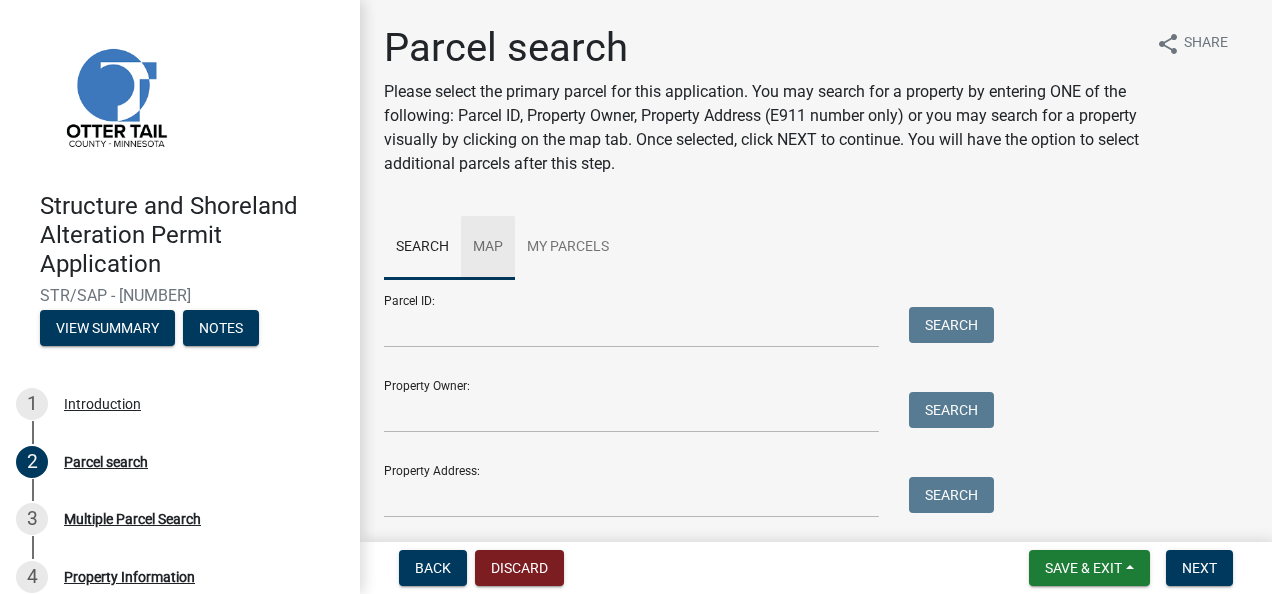 click on "Map" at bounding box center [488, 248] 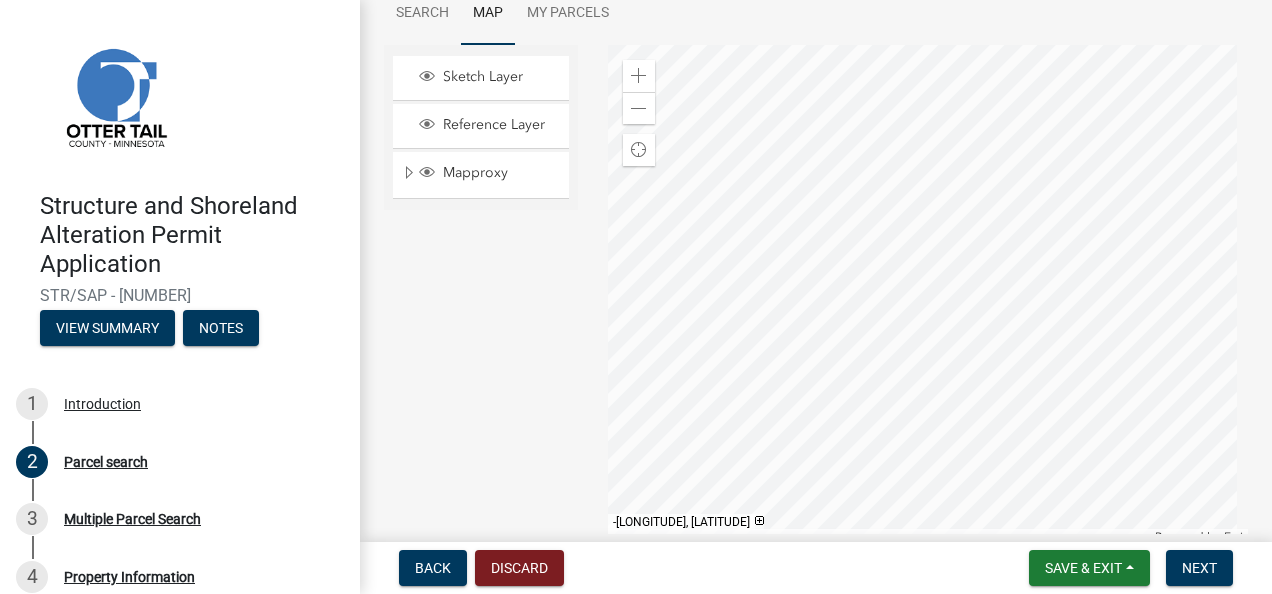 scroll, scrollTop: 233, scrollLeft: 0, axis: vertical 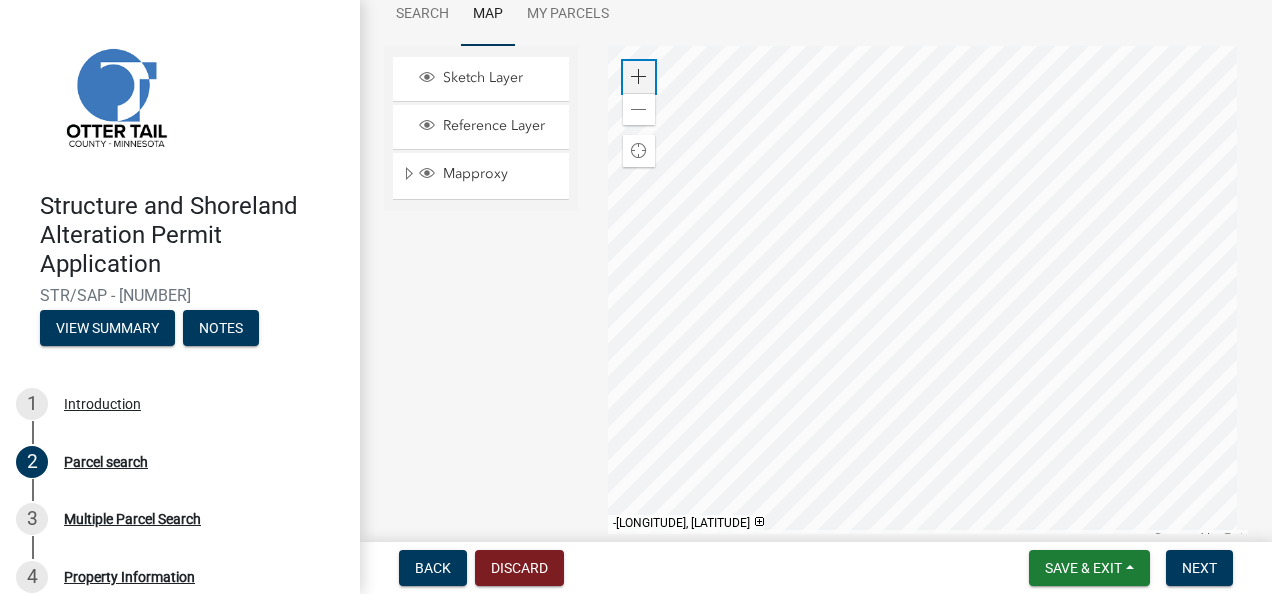 click at bounding box center [639, 77] 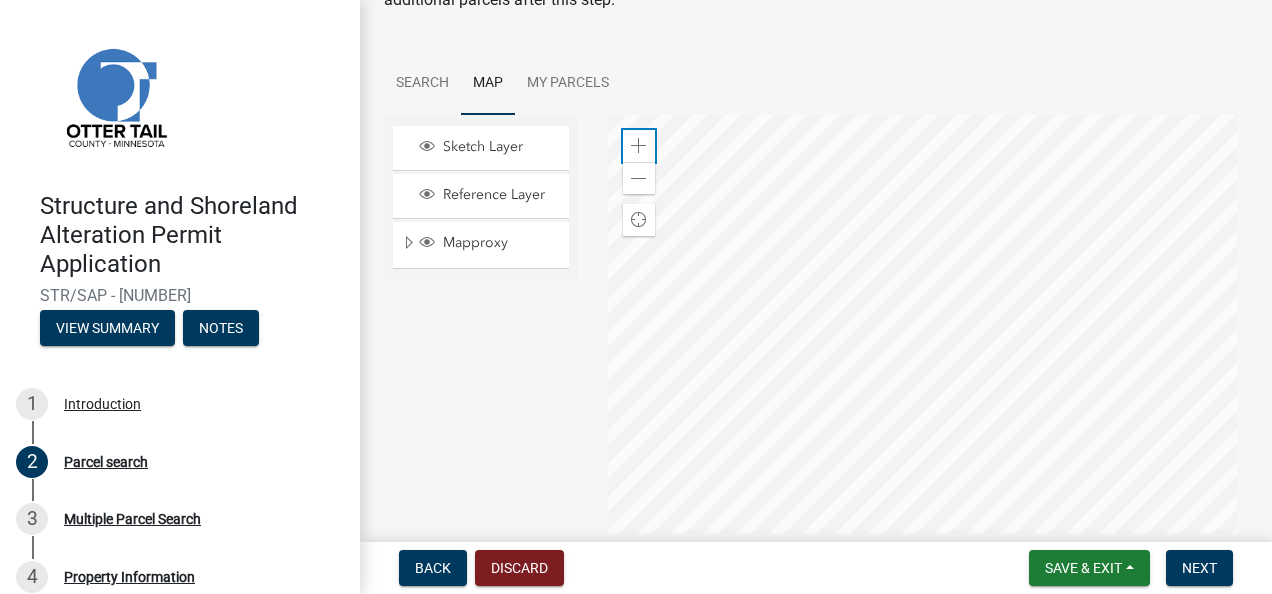 scroll, scrollTop: 163, scrollLeft: 0, axis: vertical 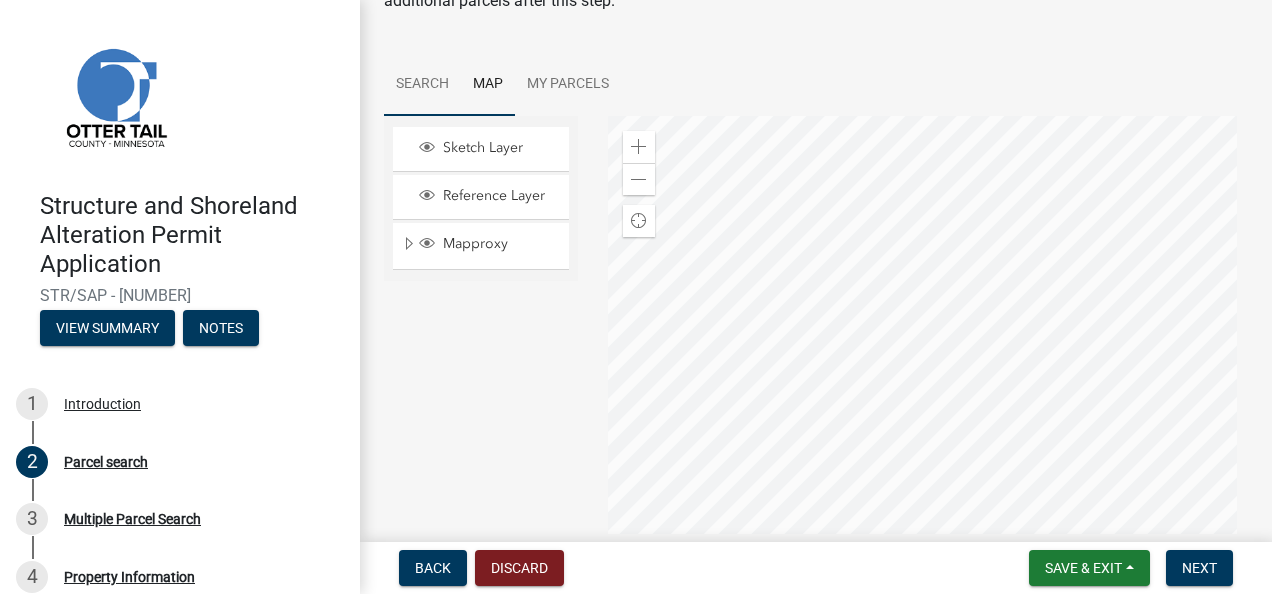 click on "Search" at bounding box center [422, 85] 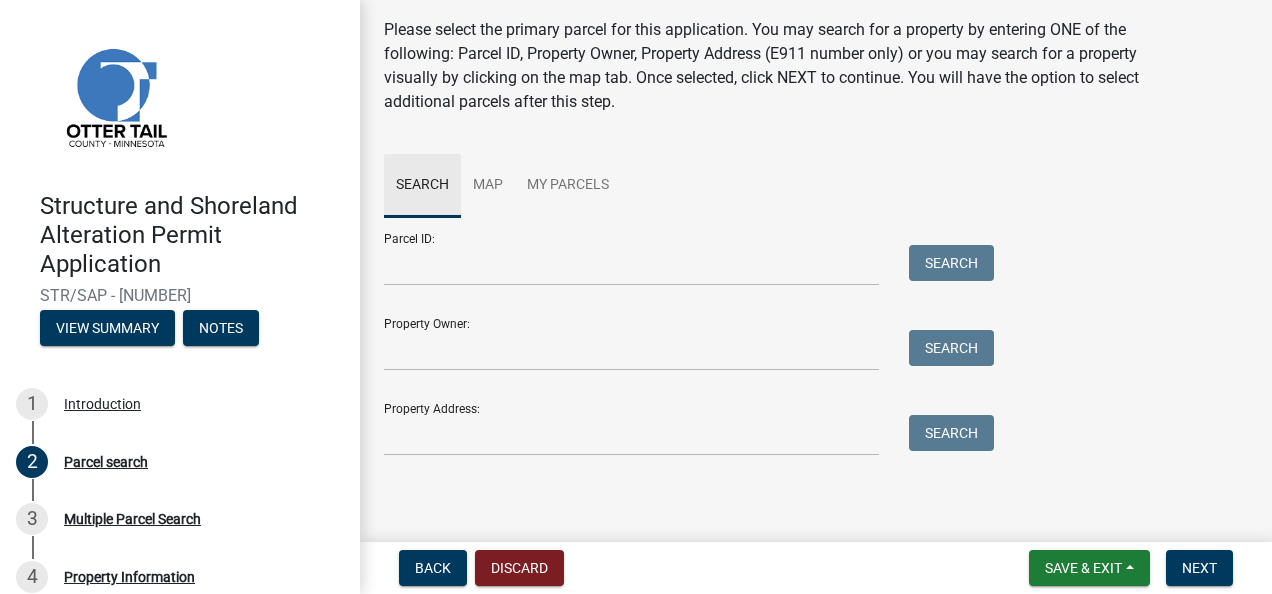 scroll, scrollTop: 62, scrollLeft: 0, axis: vertical 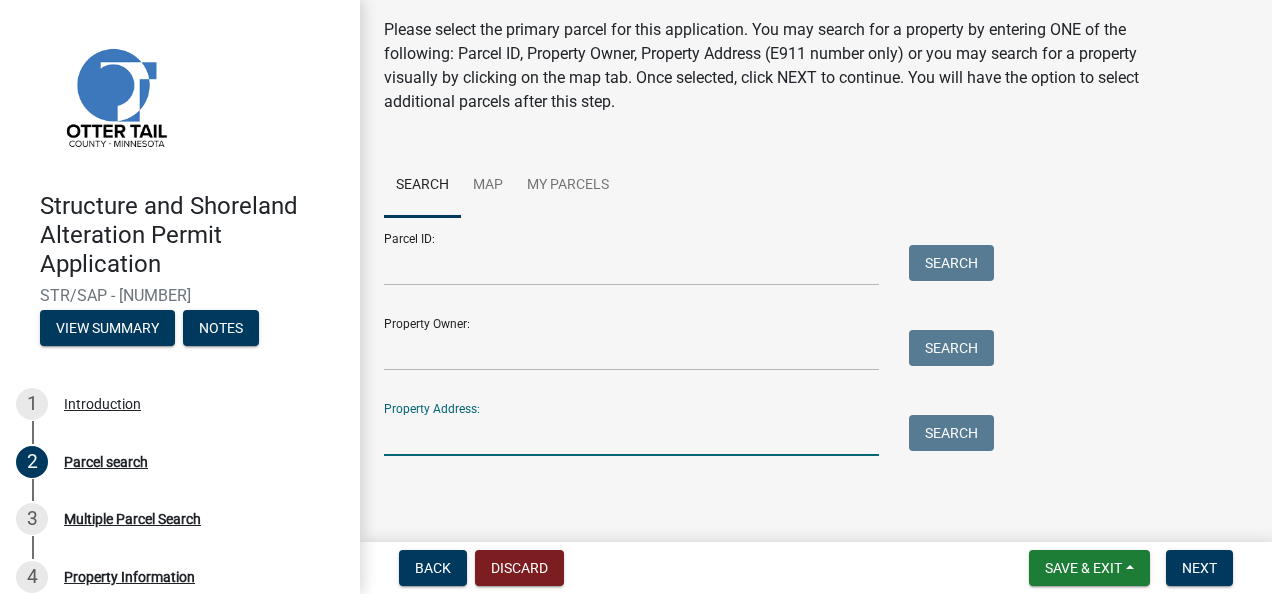 click on "Property Address:" at bounding box center (631, 435) 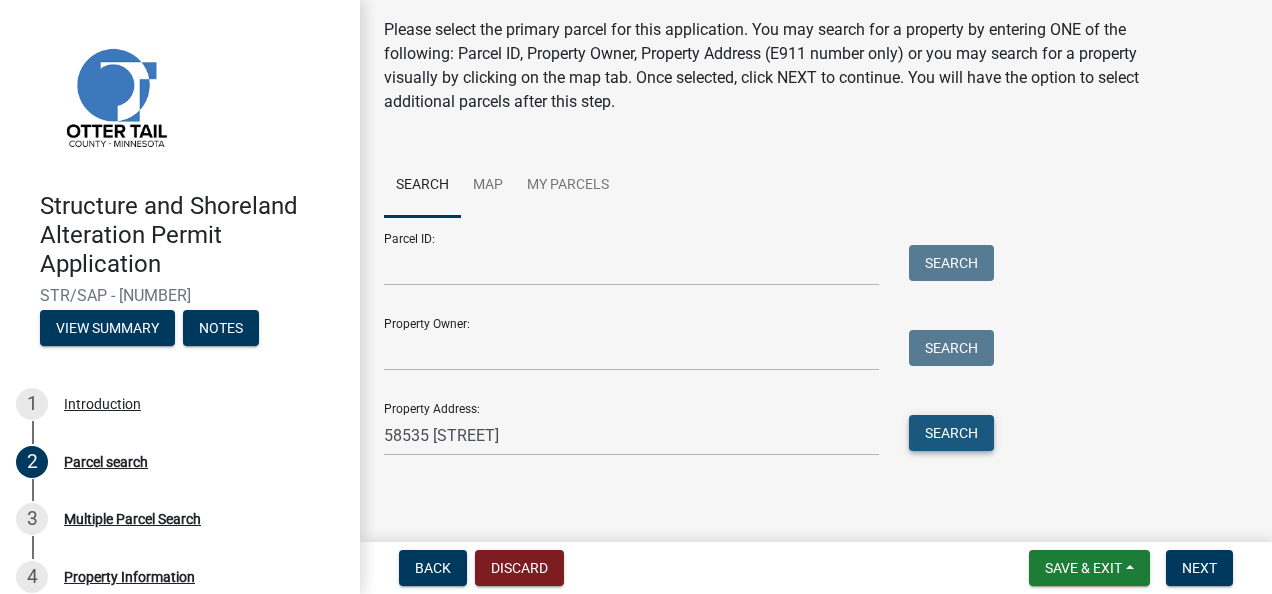click on "Search" at bounding box center [951, 433] 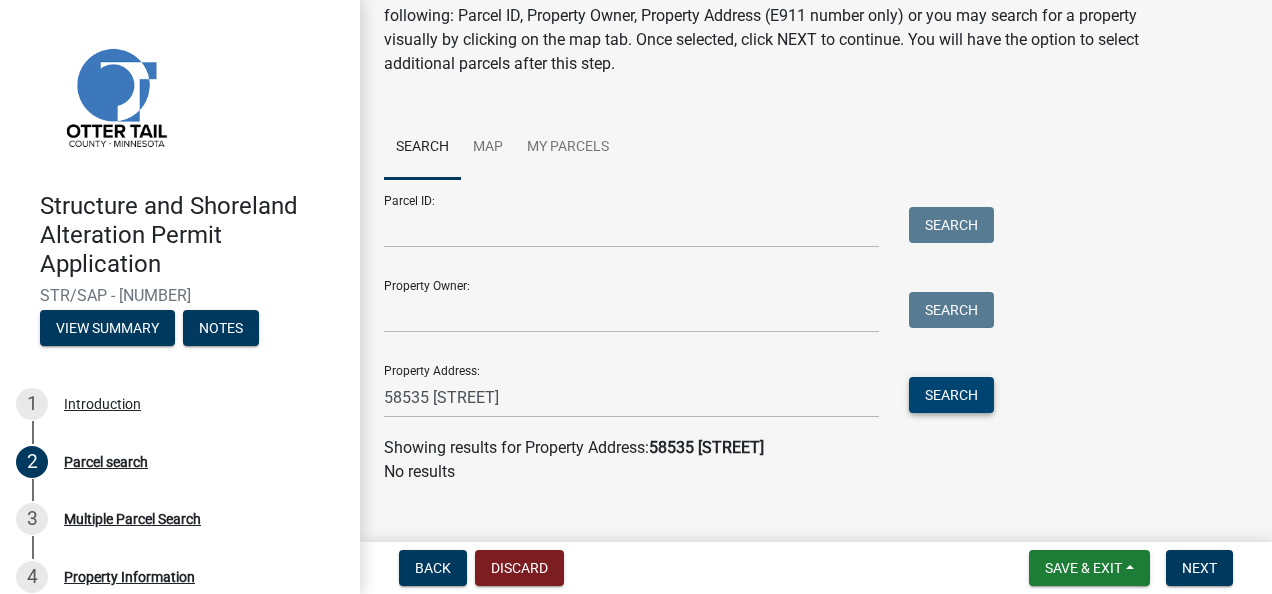 scroll, scrollTop: 128, scrollLeft: 0, axis: vertical 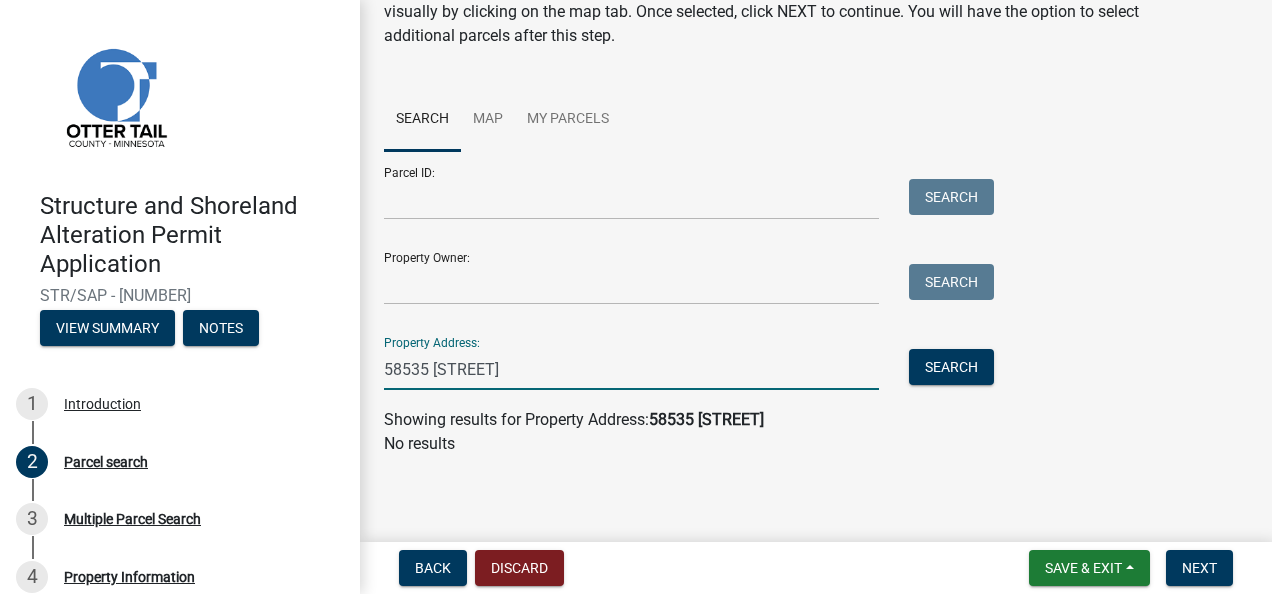 click on "58535 [STREET]" at bounding box center (631, 369) 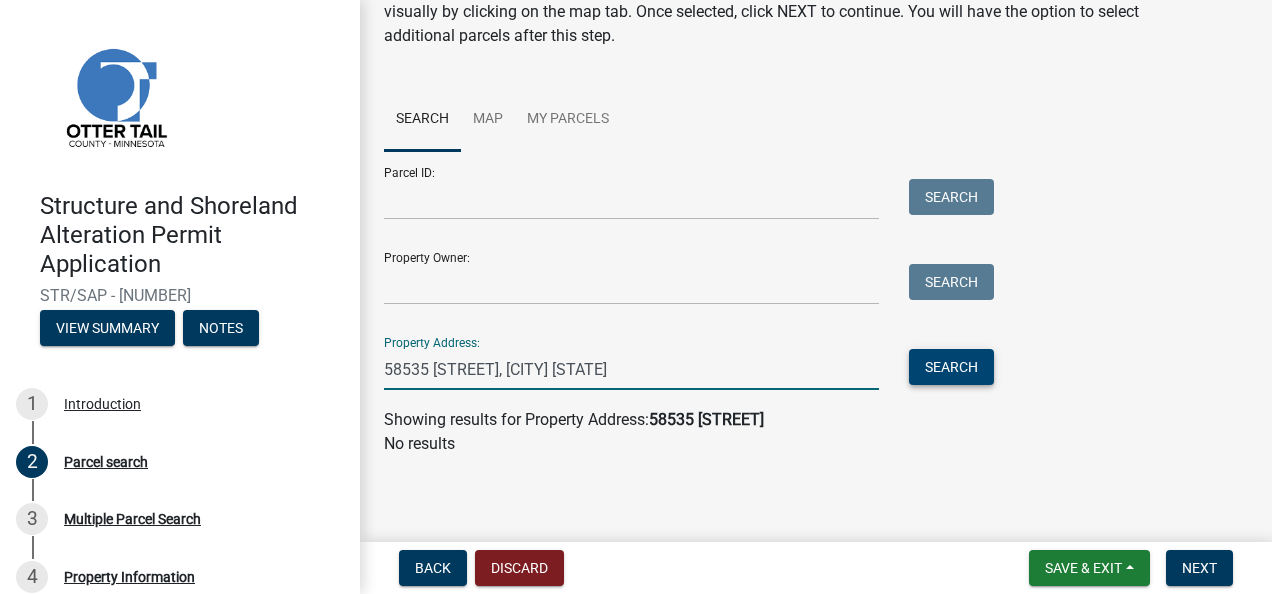 type on "58535 [STREET], [CITY] [STATE]" 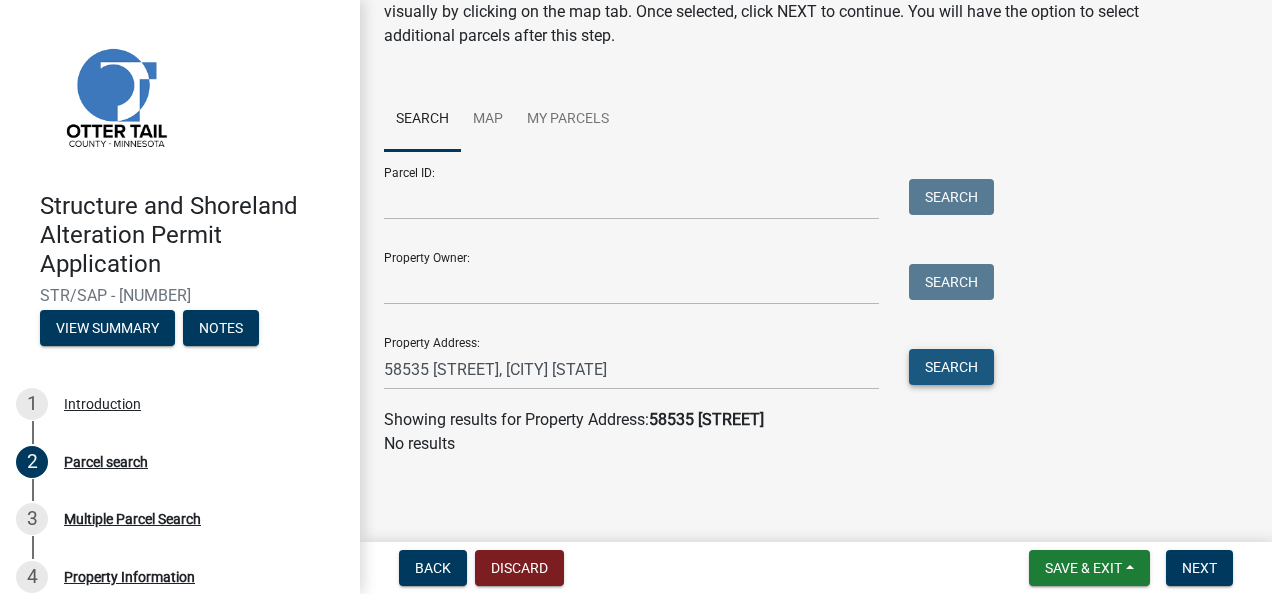 click on "Search" at bounding box center (951, 367) 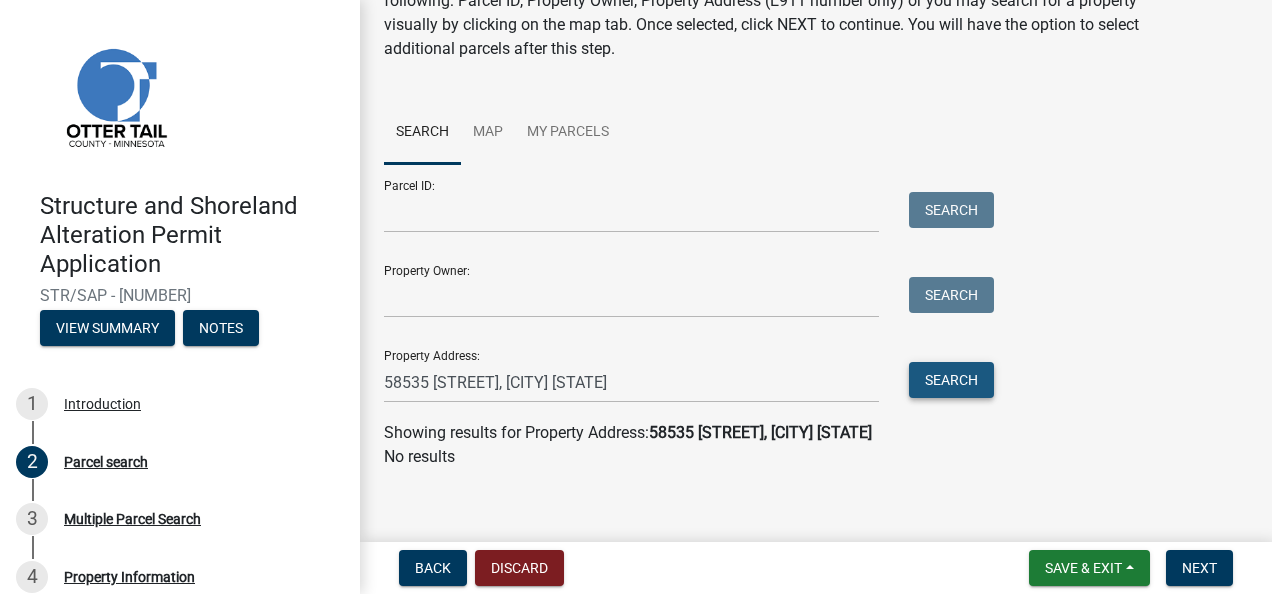 scroll, scrollTop: 128, scrollLeft: 0, axis: vertical 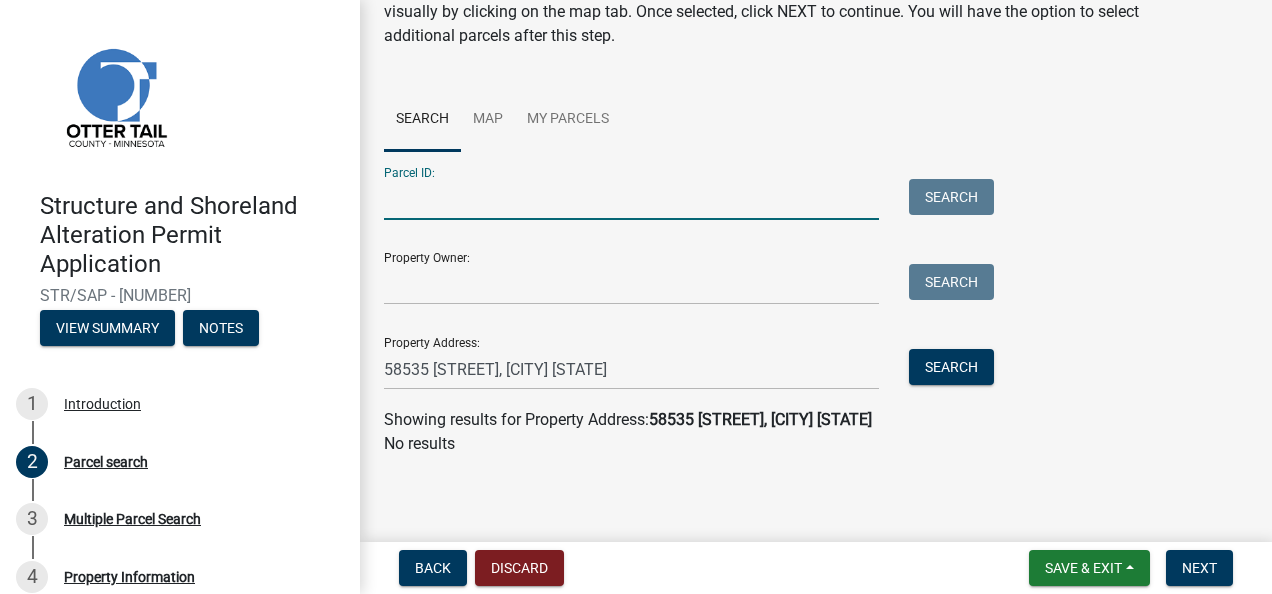 click on "Parcel ID:" at bounding box center (631, 199) 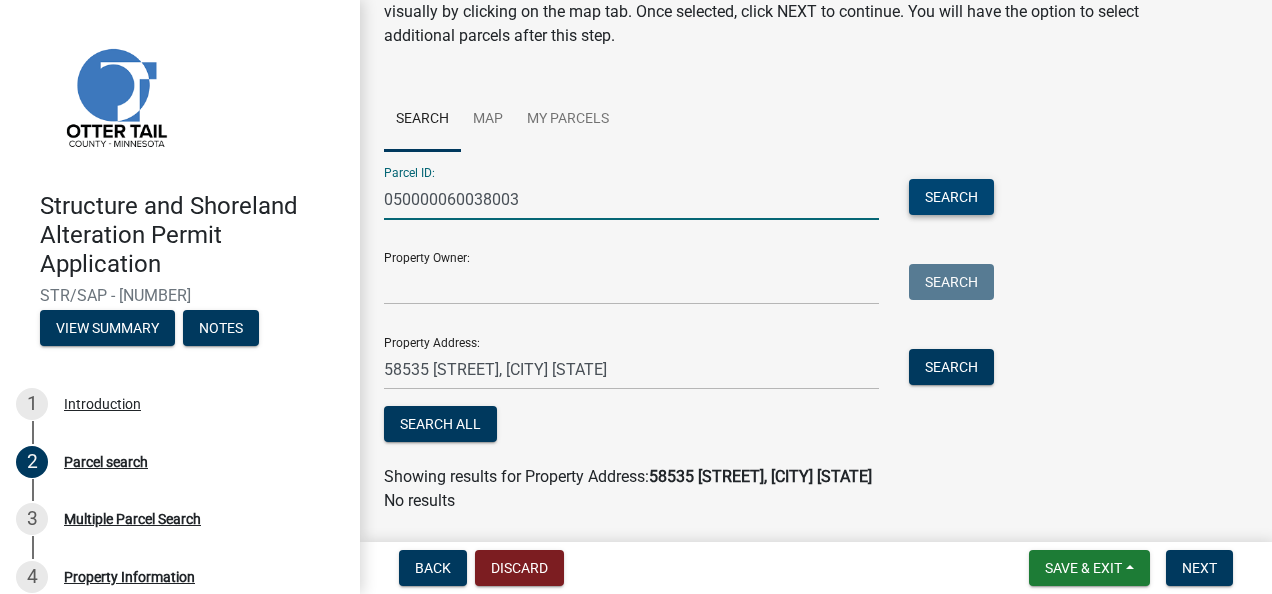type on "050000060038003" 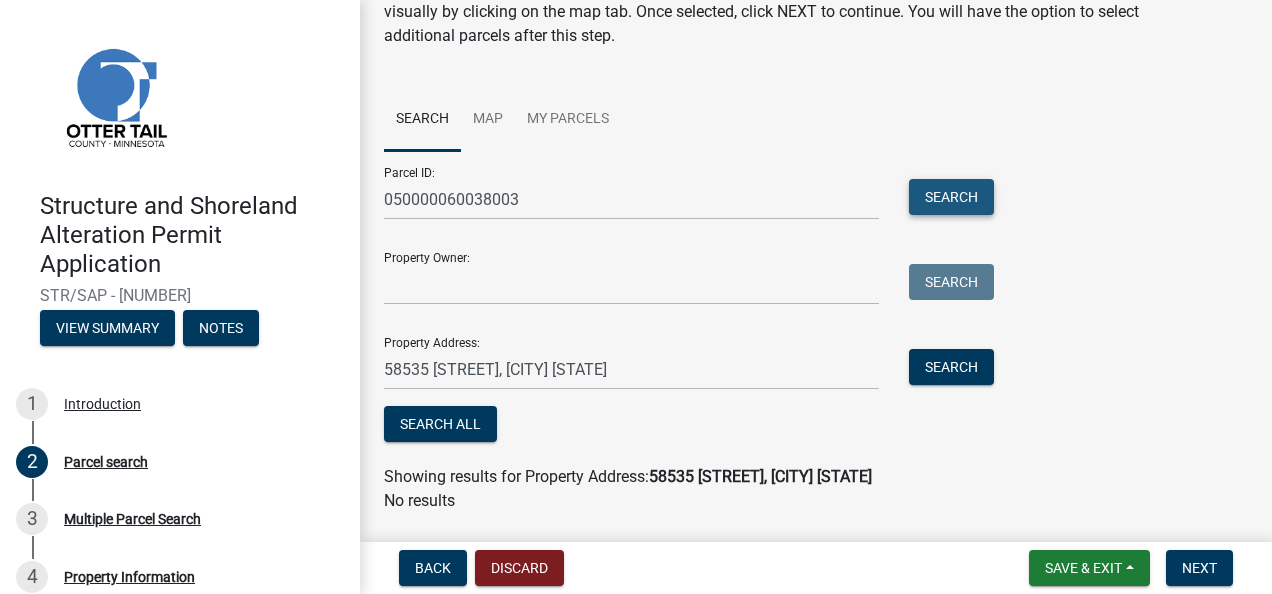 click on "Search" at bounding box center (951, 197) 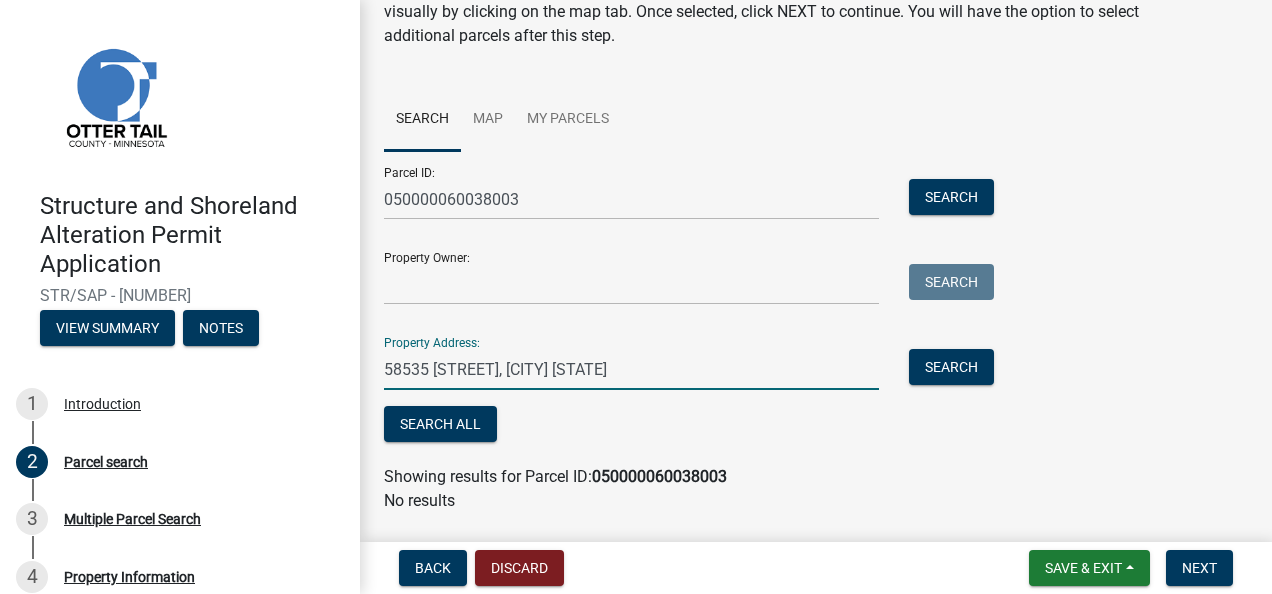 click on "58535 [STREET], [CITY] [STATE]" at bounding box center [631, 369] 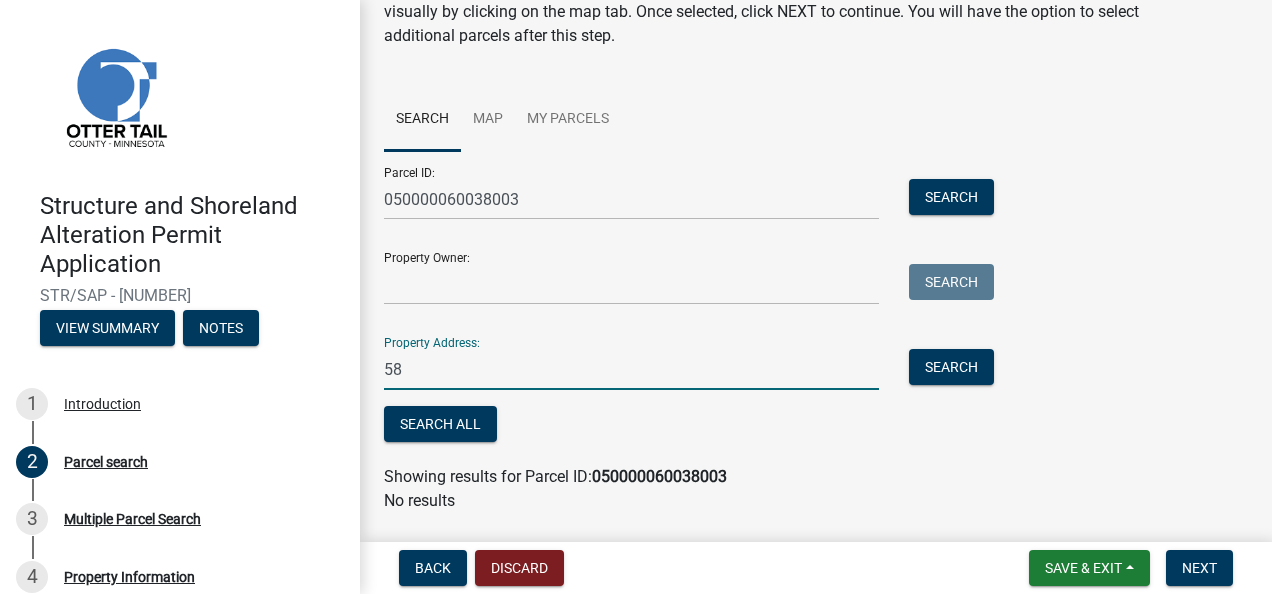 type on "5" 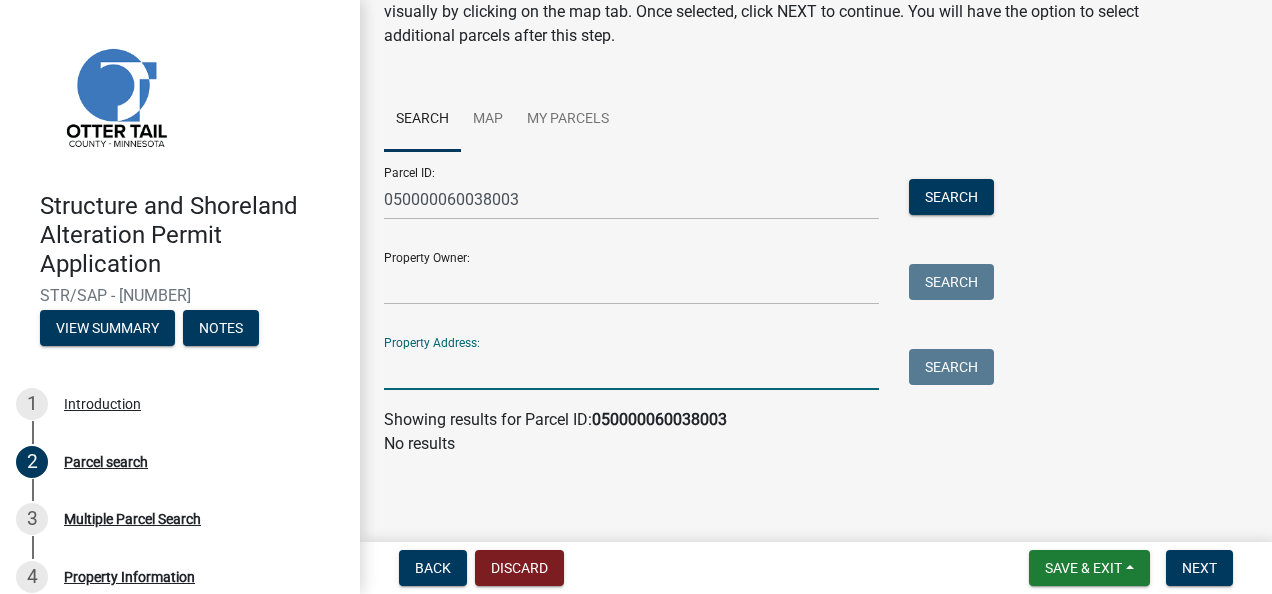 type 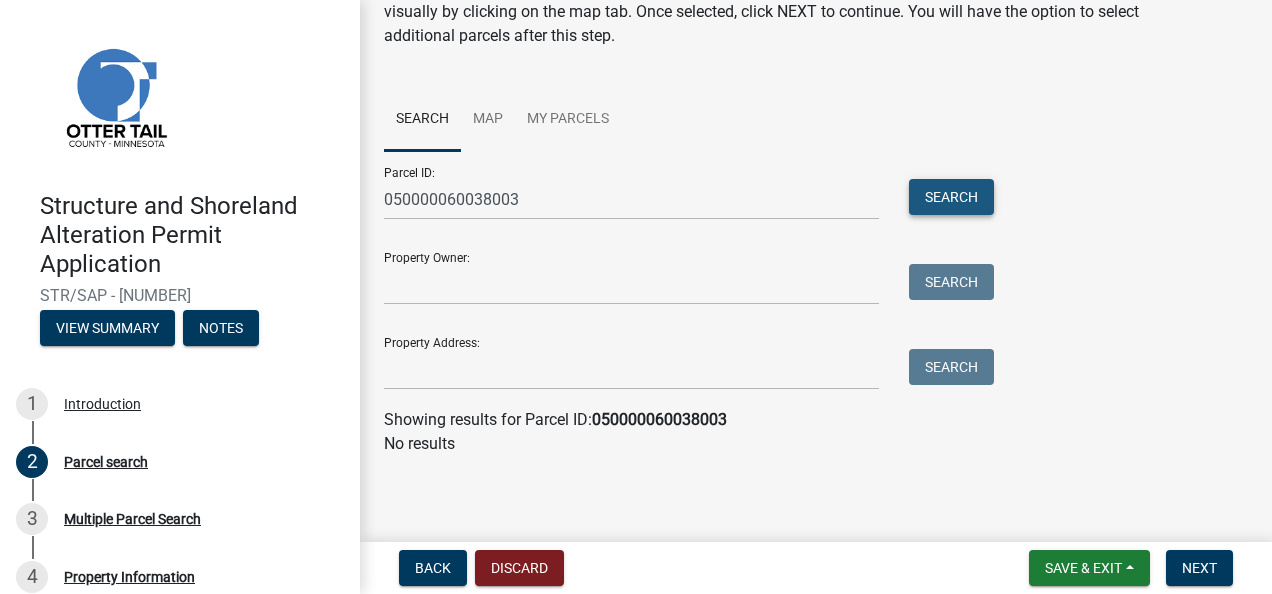 click on "Search" at bounding box center [951, 197] 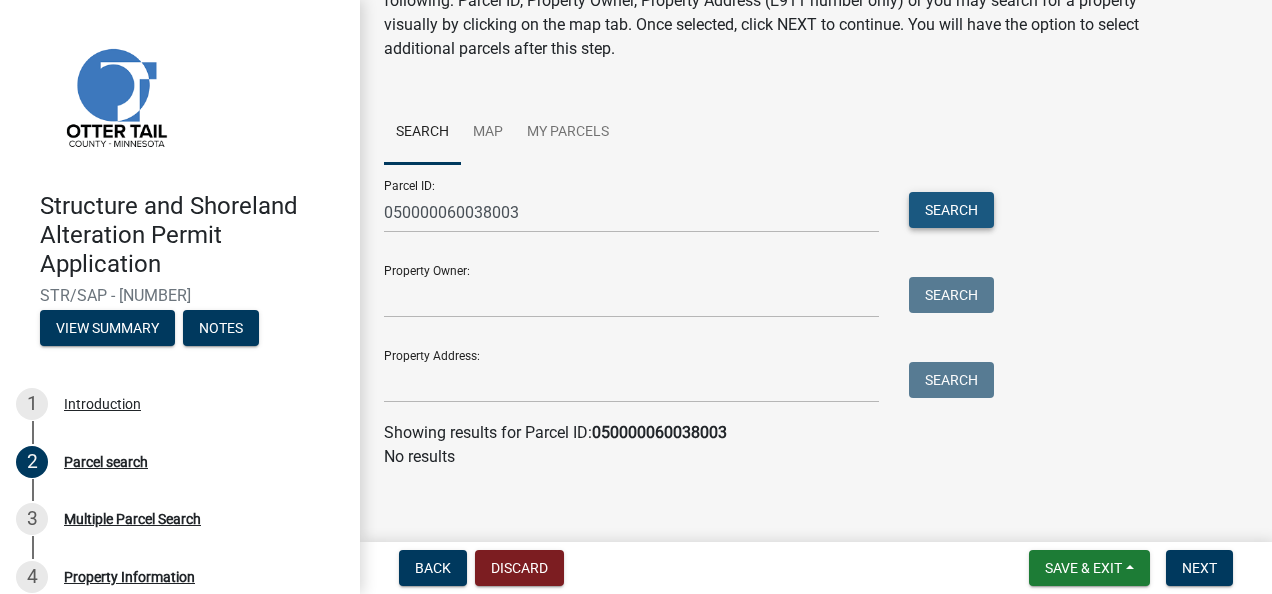 scroll, scrollTop: 128, scrollLeft: 0, axis: vertical 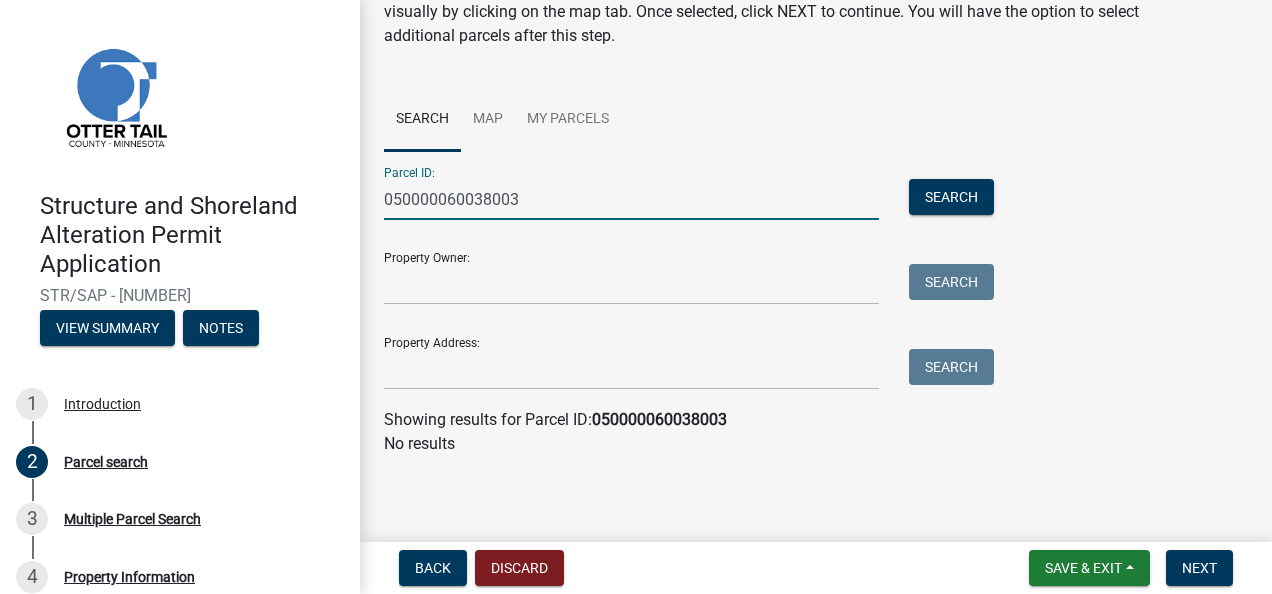 click on "050000060038003" at bounding box center [631, 199] 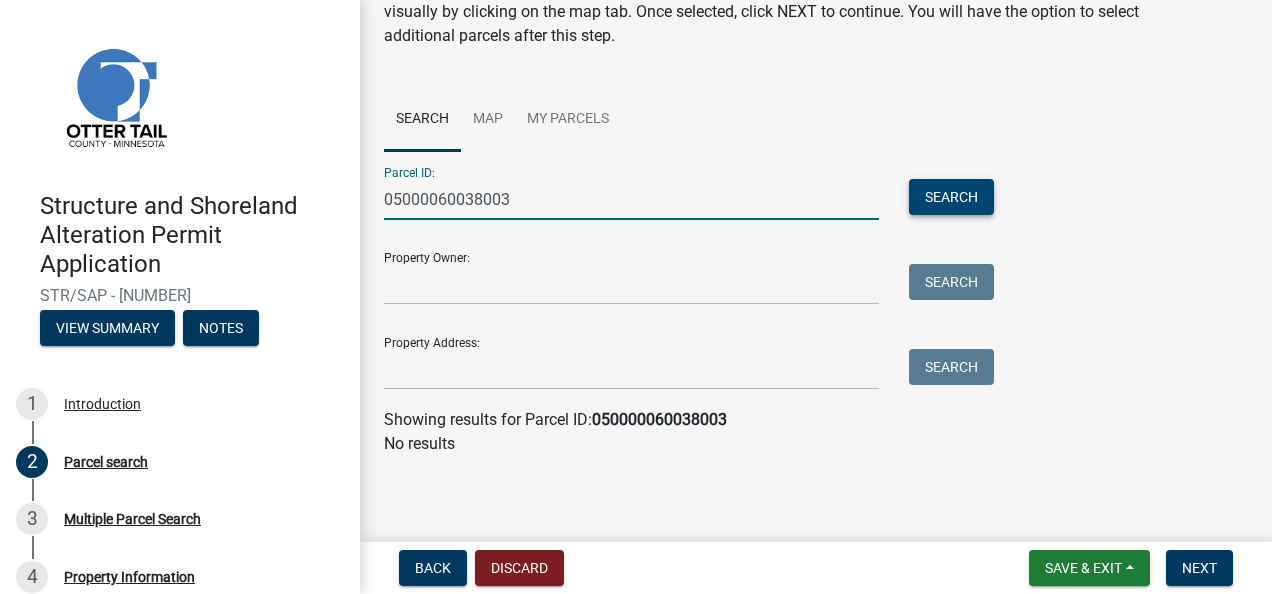 type on "05000060038003" 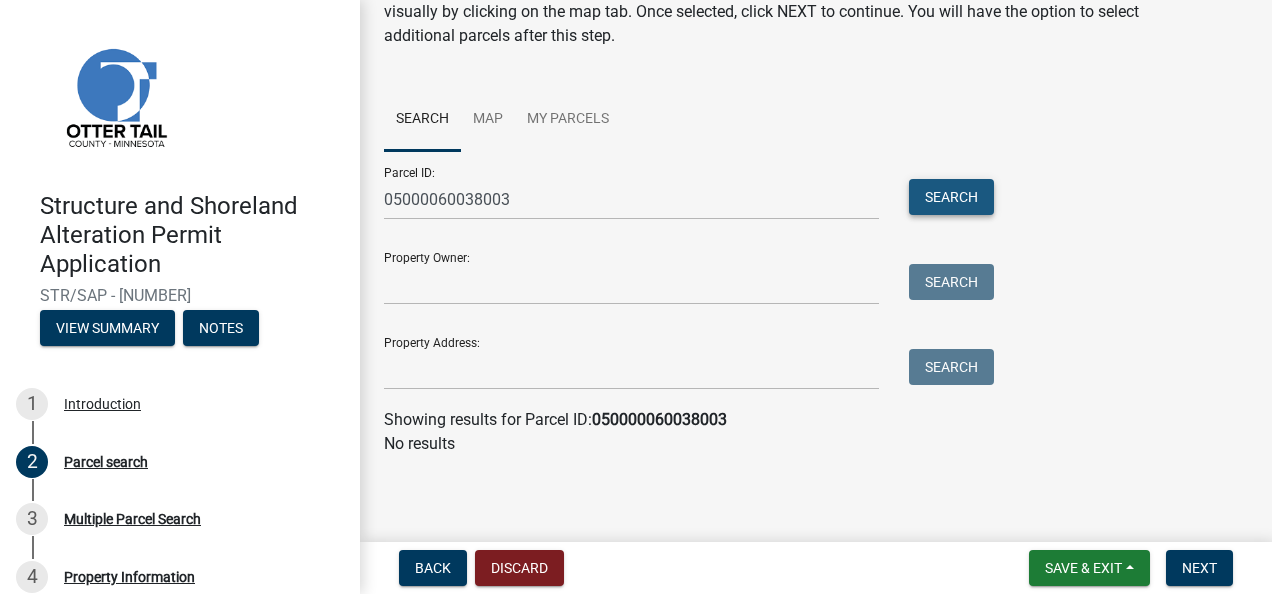 click on "Search" at bounding box center [951, 197] 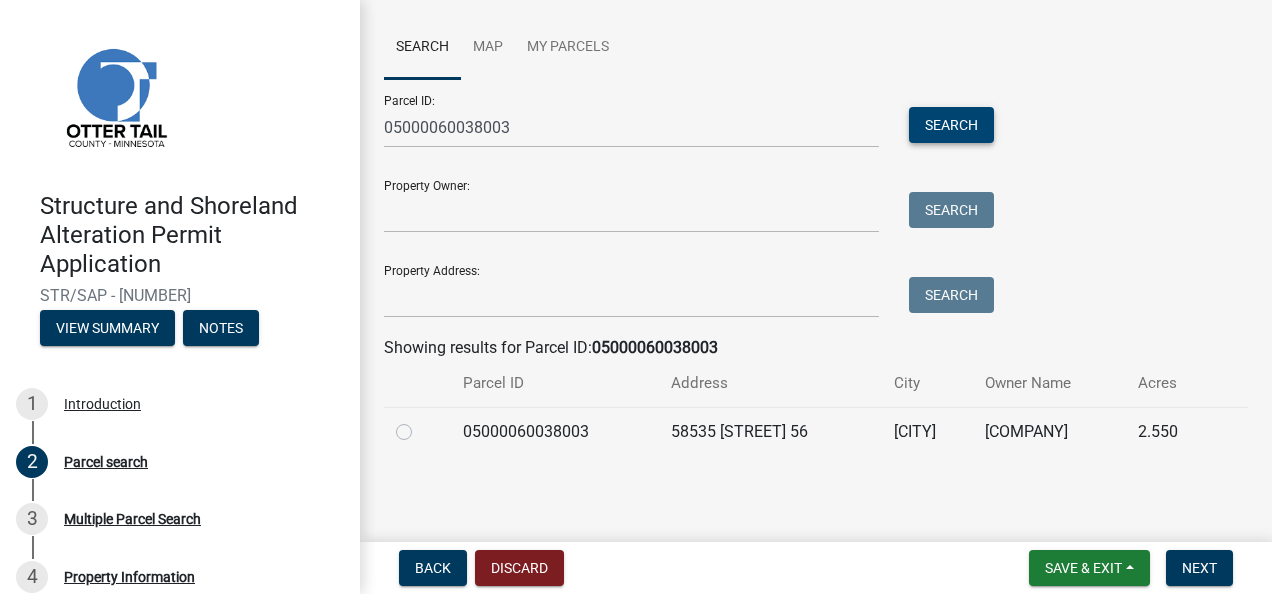 scroll, scrollTop: 224, scrollLeft: 0, axis: vertical 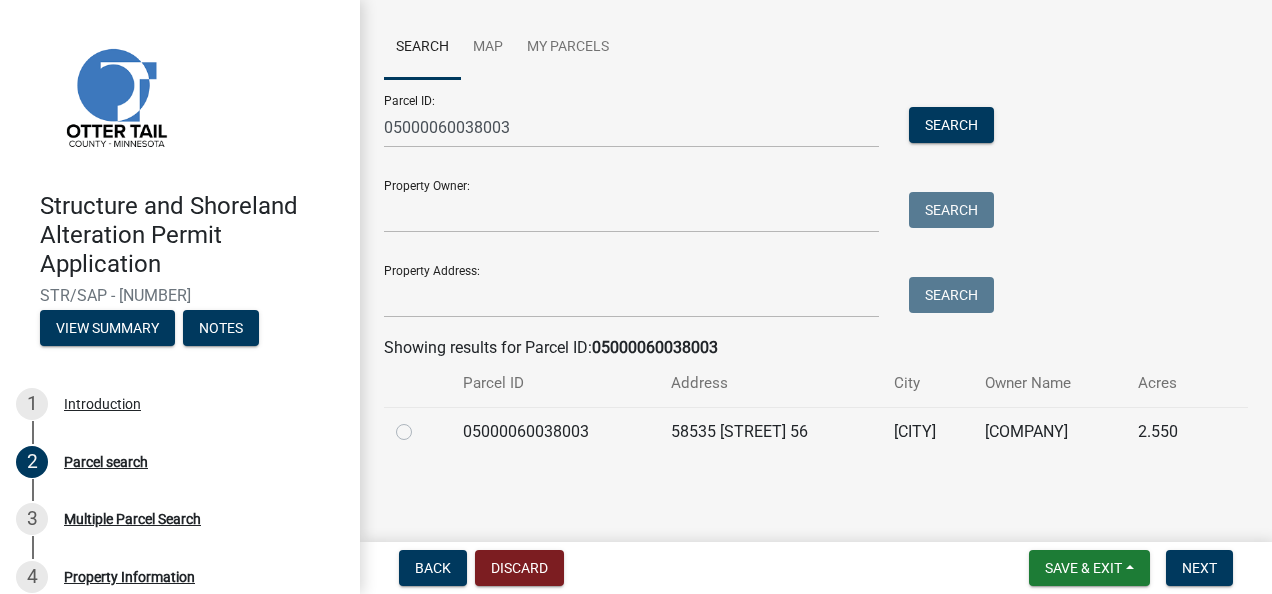 click 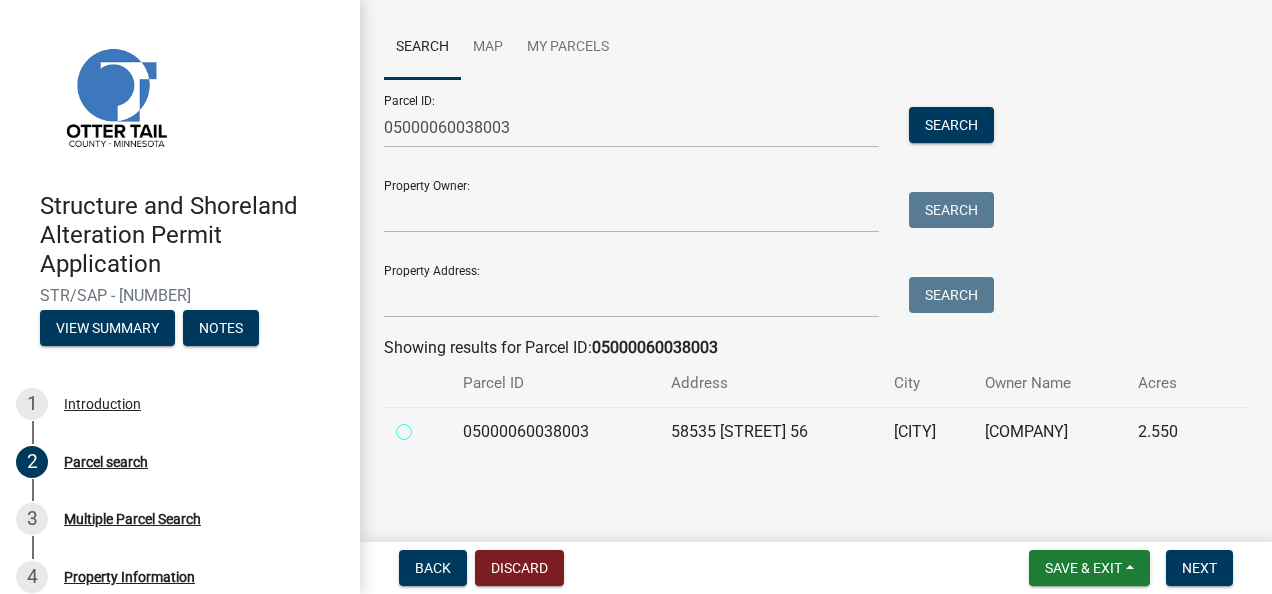 click at bounding box center [426, 426] 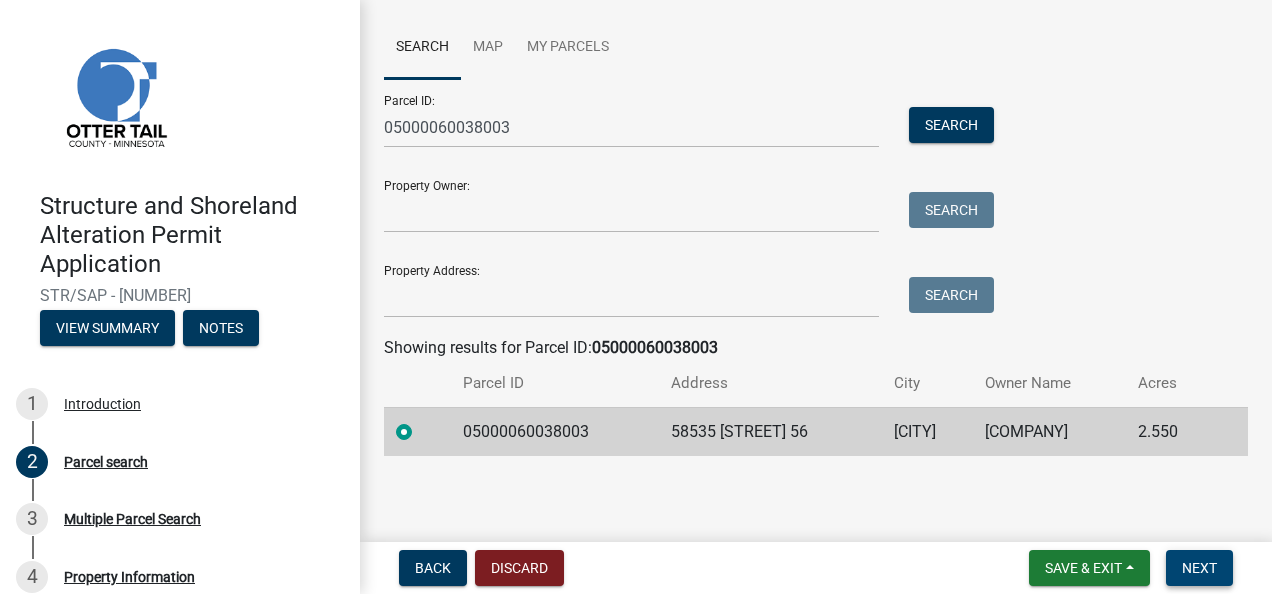 click on "Next" at bounding box center (1199, 568) 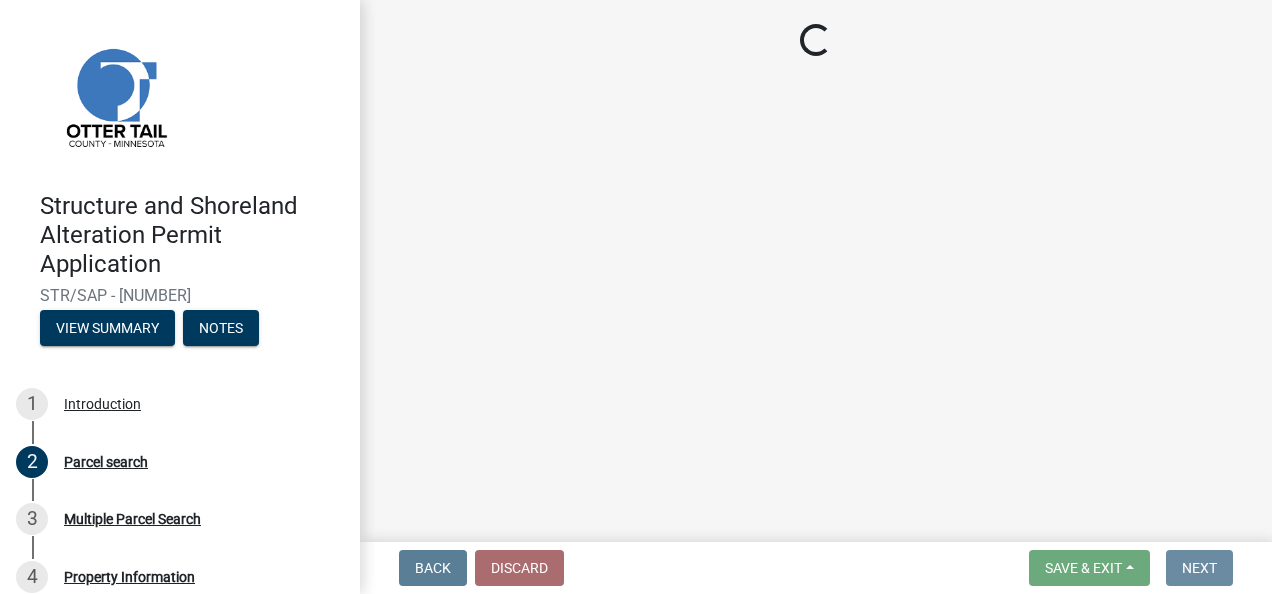 scroll, scrollTop: 0, scrollLeft: 0, axis: both 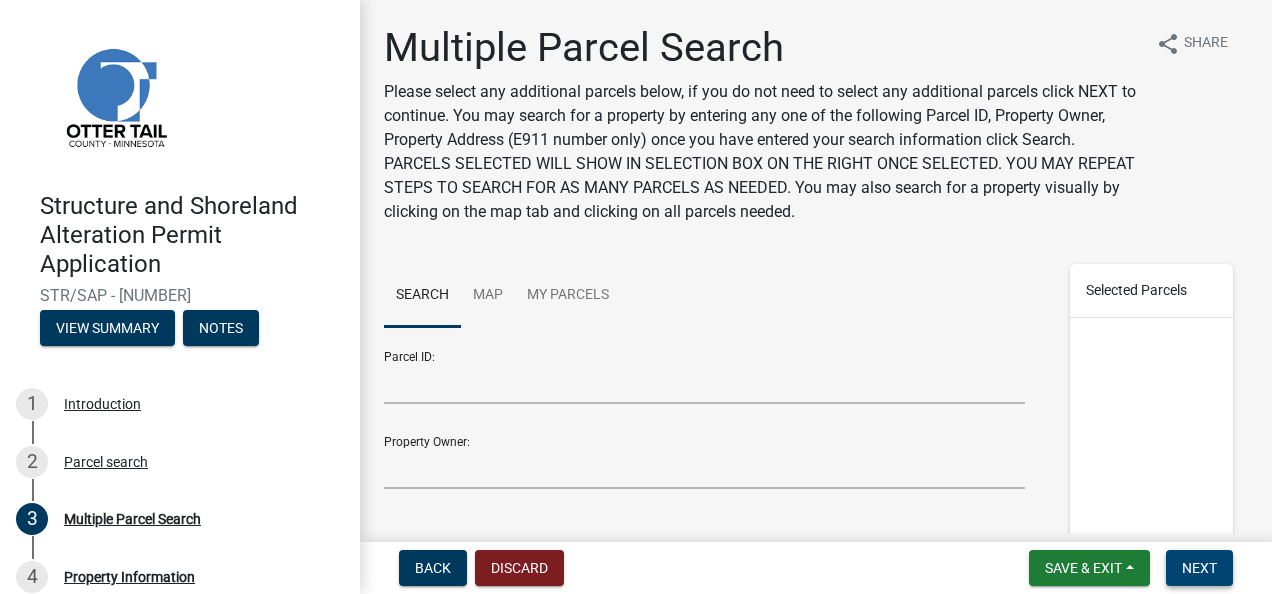 click on "Next" at bounding box center (1199, 568) 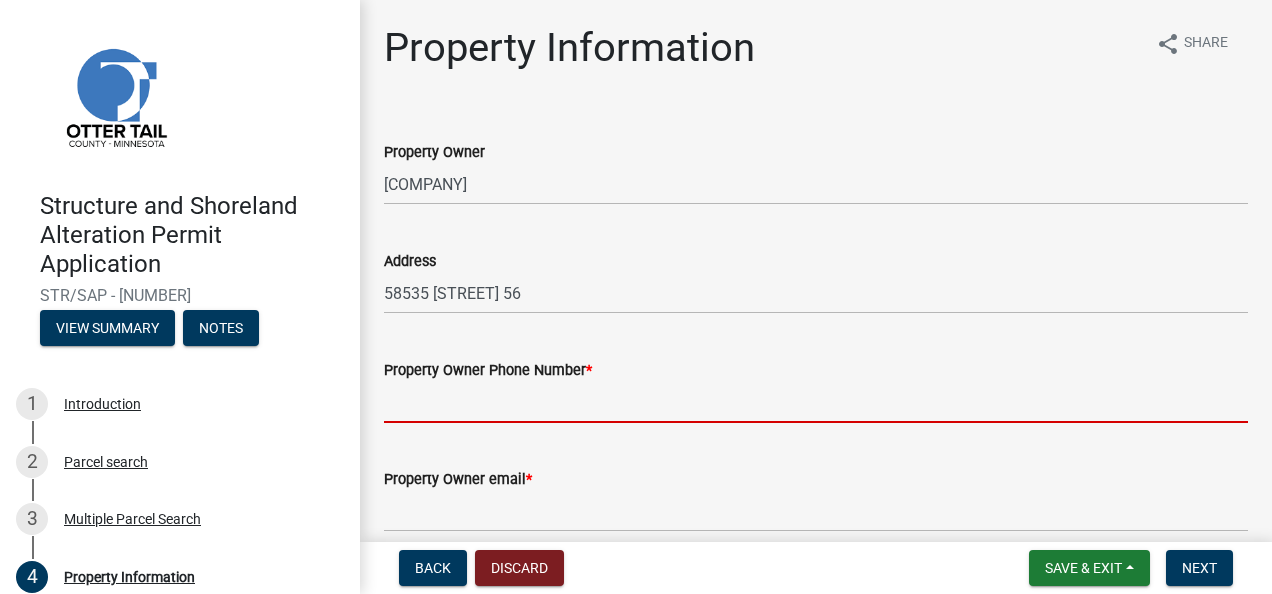 click on "Property Owner Phone Number  *" at bounding box center [816, 402] 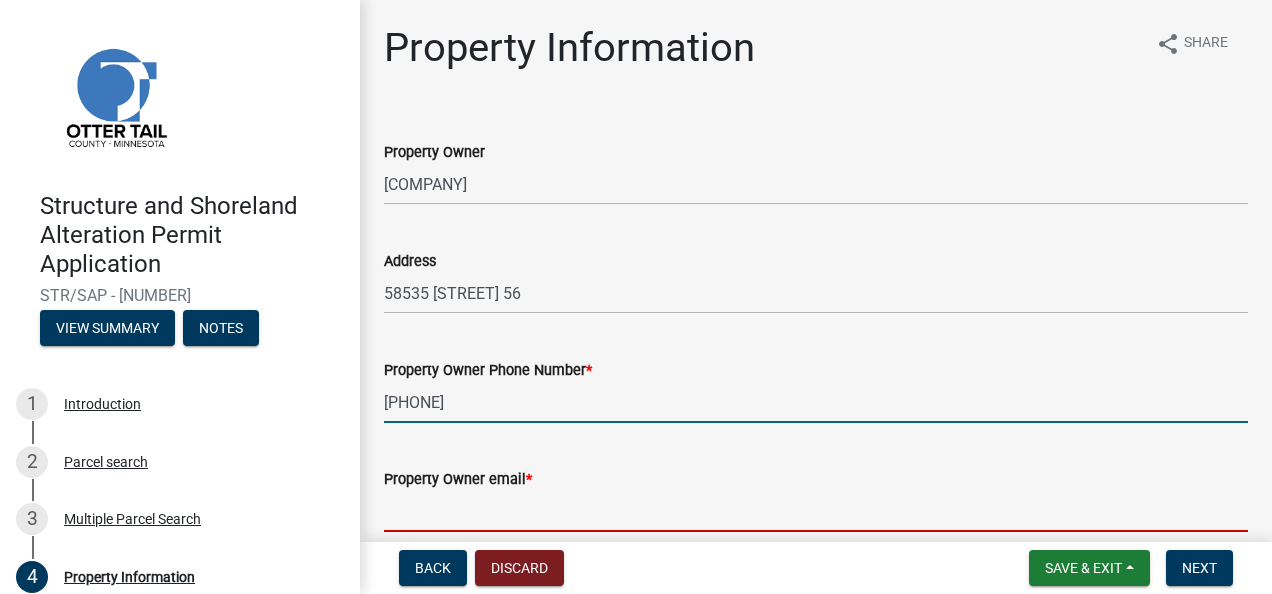 type on "[EMAIL]" 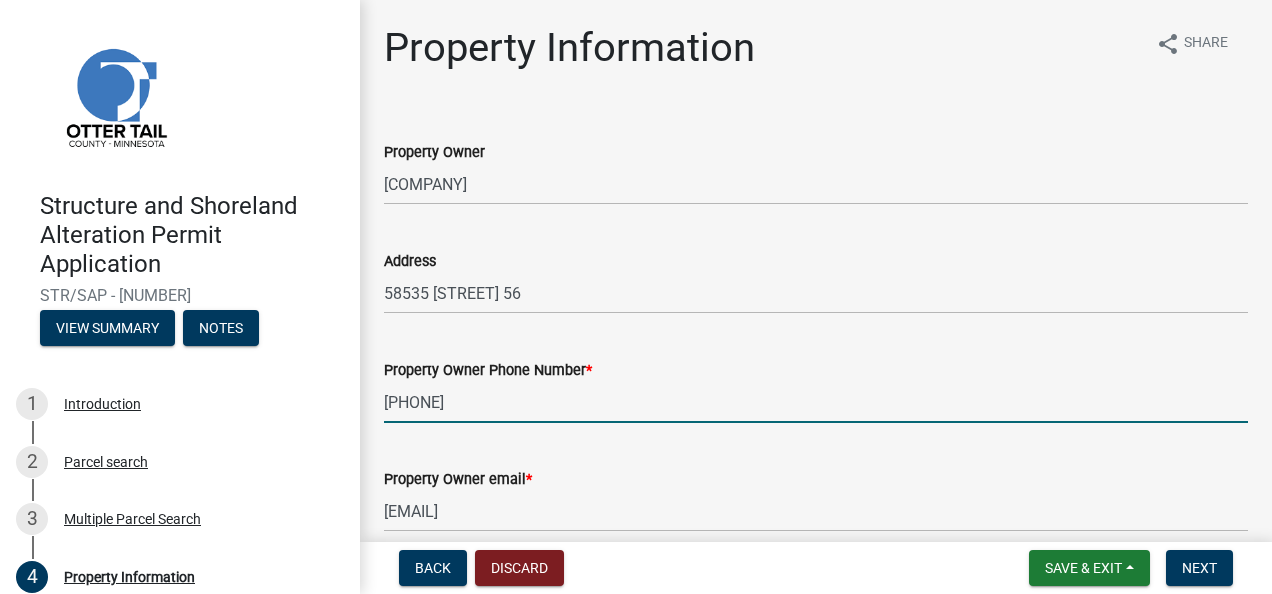type on "[PHONE]" 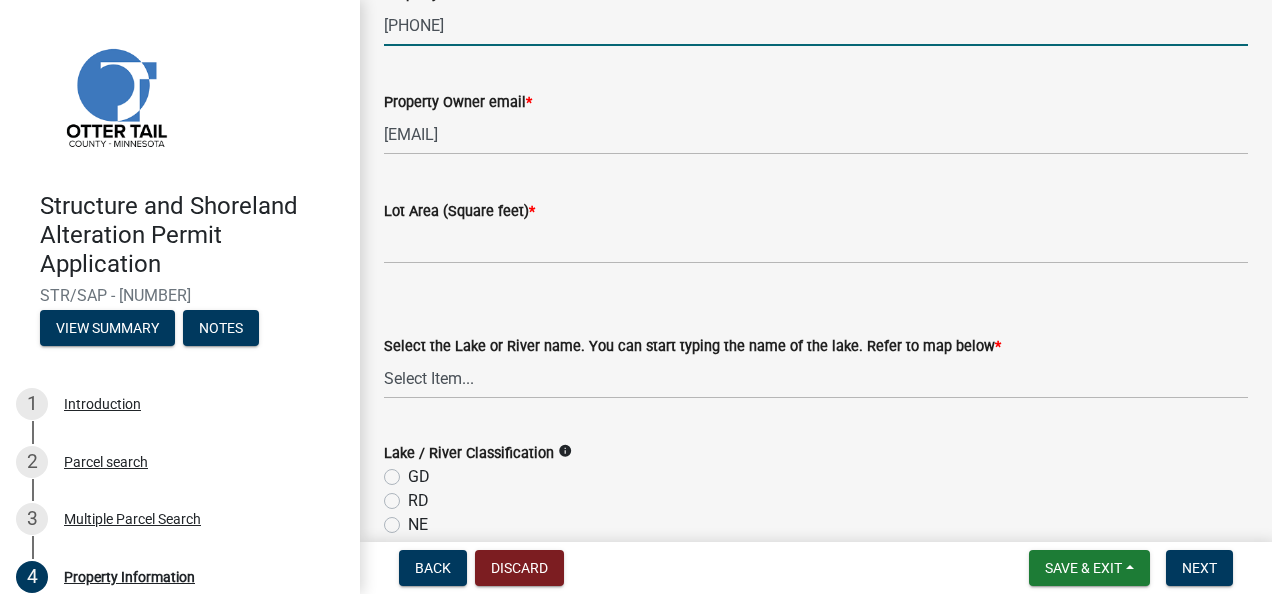scroll, scrollTop: 378, scrollLeft: 0, axis: vertical 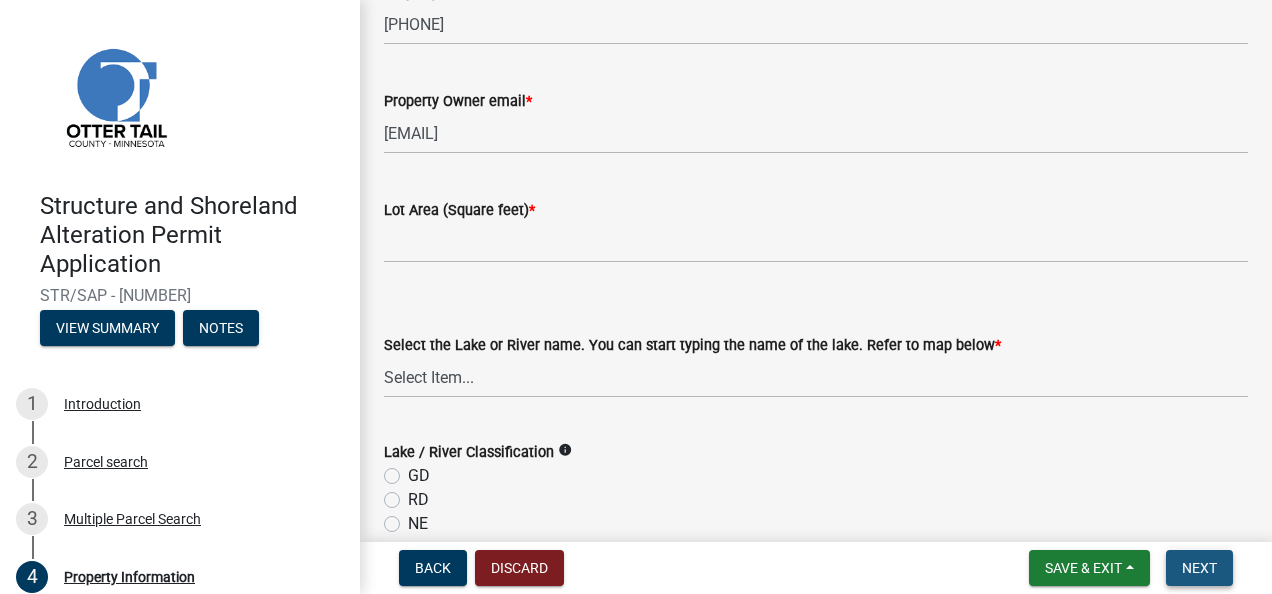click on "Next" at bounding box center (1199, 568) 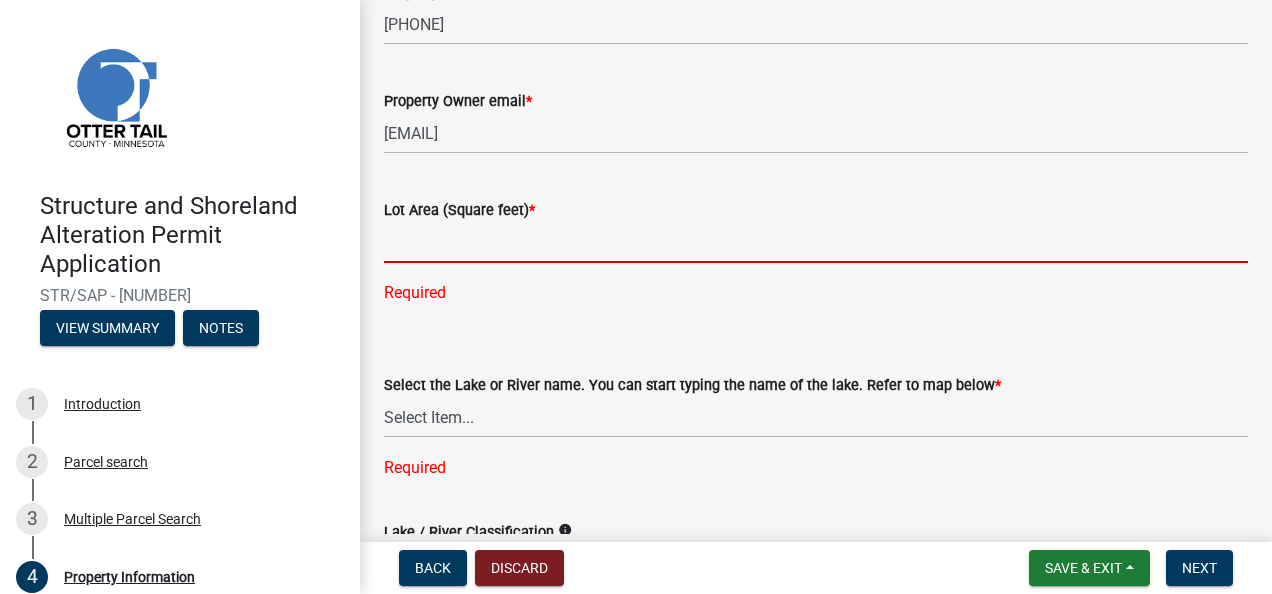 click 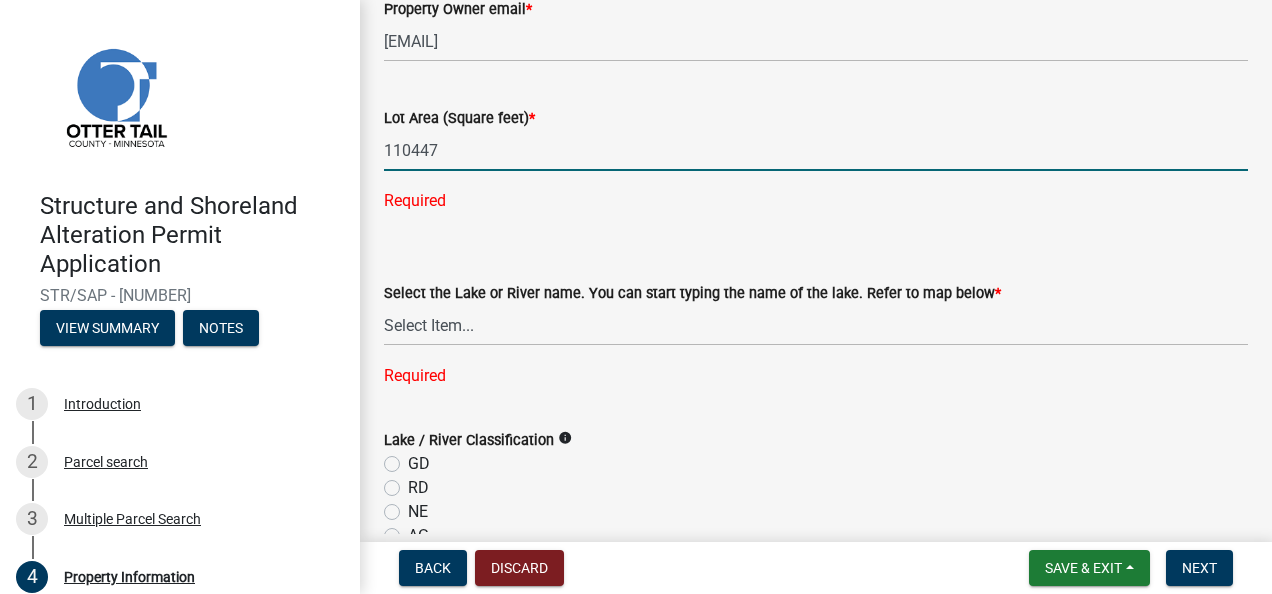 scroll, scrollTop: 471, scrollLeft: 0, axis: vertical 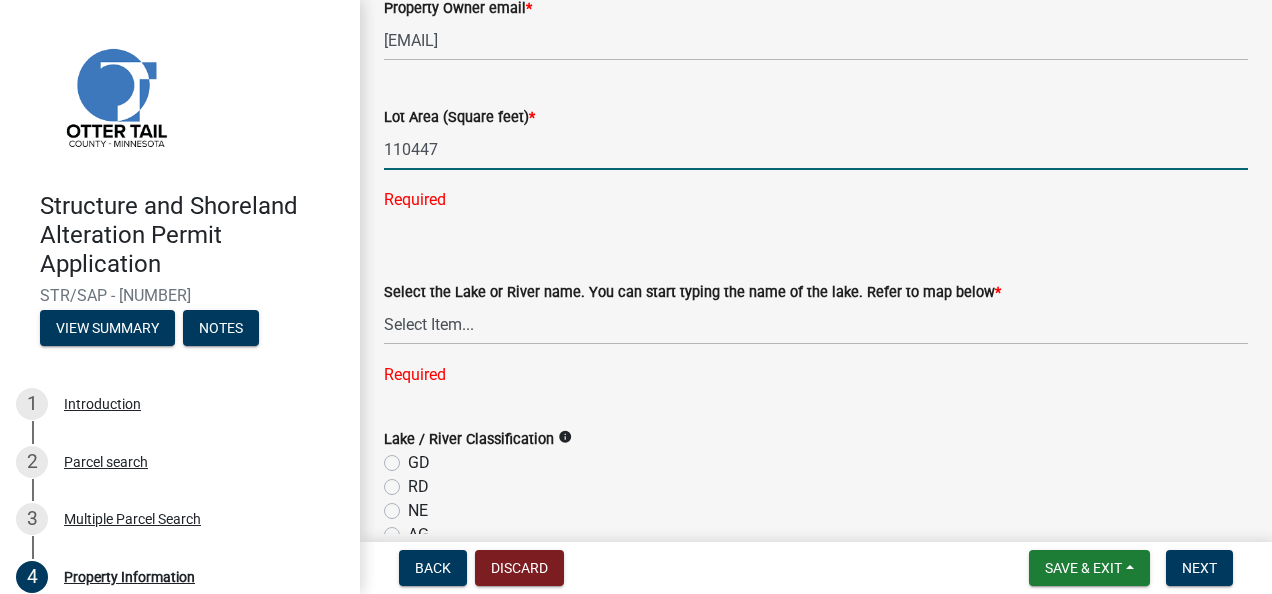 type on "110447" 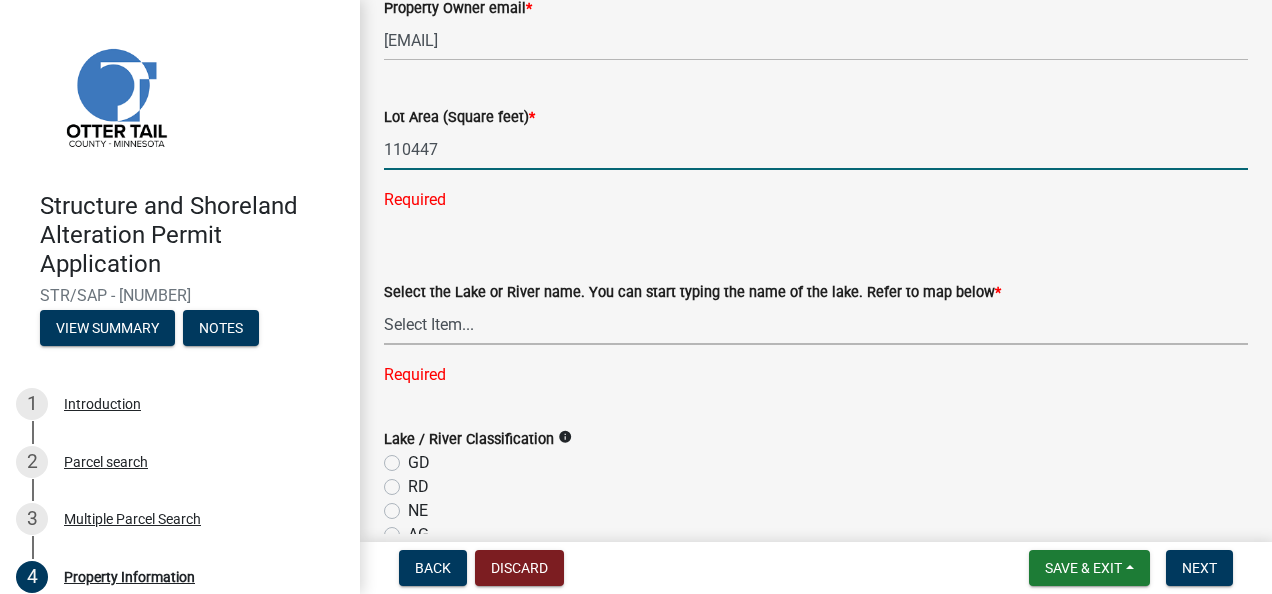 click on "Select the Lake or River name. You can start typing the name of the lake. Refer to map below  *  Select Item...   None    [FIRST]  56-031   [FIRST]  56-118    [FIRST]  56-600    [FIRST]  56-244   [FIRST]   56-506    [FIRST]  56-867   [FIRST]  84-001   [LAST]   56-611   [LAST]   56-049   [LAST]   56-875   [LAST]   56-716   [FIRST]   56-448    [FIRST]  56-604   [FIRST] [LAST]   56-241   [FIRST]   56-629   [LAST]   56-086   [FIRST]   56-025   [LAST]   56-441   [LAST]   56-637   [LAST]   56-544   [LAST]   56-570   [LAST]   56-722   [LAST]   56-770   [LAST]   56-069   [LAST]   56-195   [LAST]   56-416   [LAST]   56-724   [LAST]   56-754   [LAST]   56-237   [LAST]   56-507   [LAST]   56-149   [LAST]  56-027   [LAST]   56-576   Big [LAST]   56-386   Big [LAST]   56-130   Big [LAST]   56-701   [LAST]   56-674   [LAST]   56-405    [FIRST]  56-240   [LAST]   56-079   [LAST]   56-212   [LAST]   56-318   [LAST]   56-734   [LAST]   56-341   [LAST]   03-248   [LAST]   56-738   [LAST]   56-548   [FIRST]   56-472   [LAST]   56-173   [LAST]   56-664   [LAST]   56-655   [LAST]   56-315   [LAST]   56-209   [LAST]   03-473   [LAST]   56-171" 